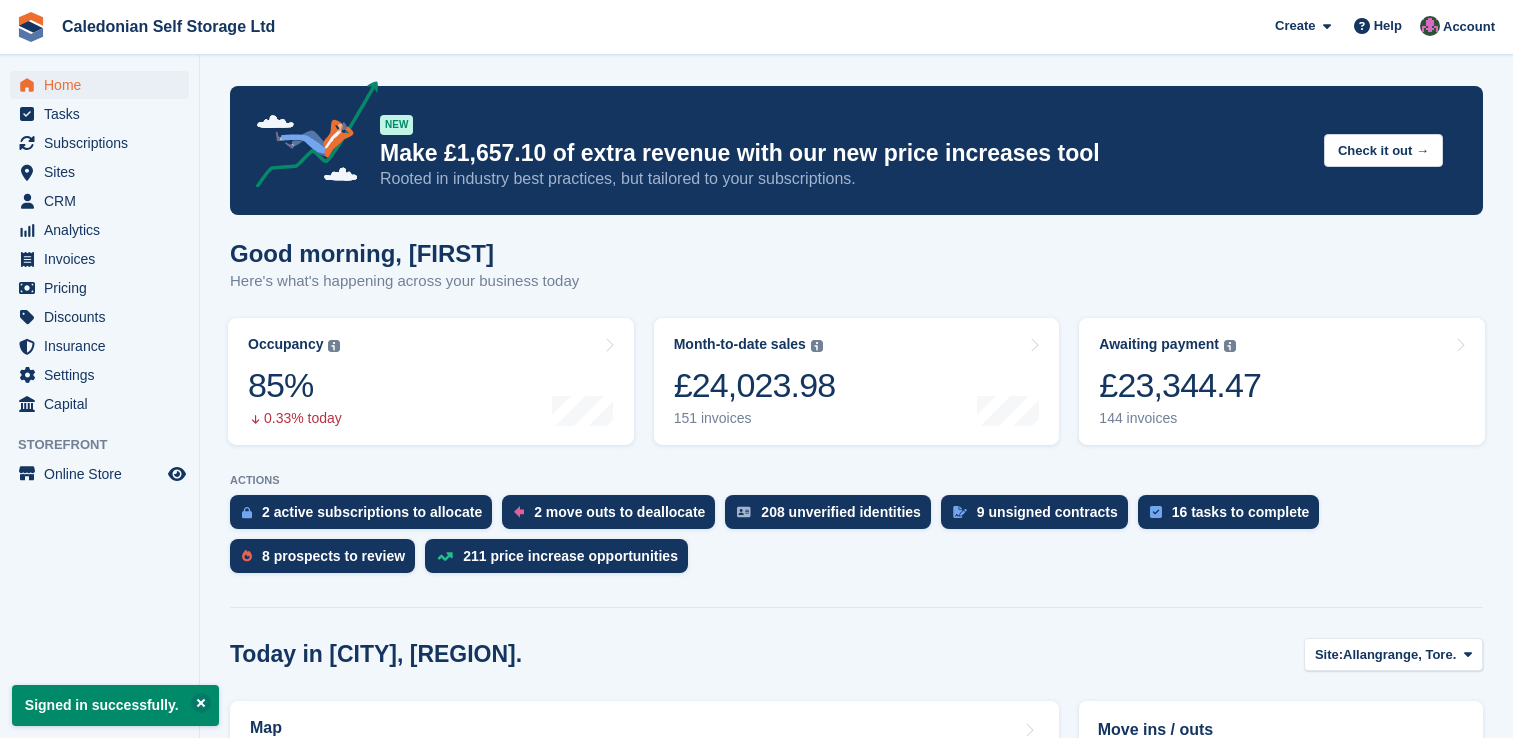 scroll, scrollTop: 0, scrollLeft: 0, axis: both 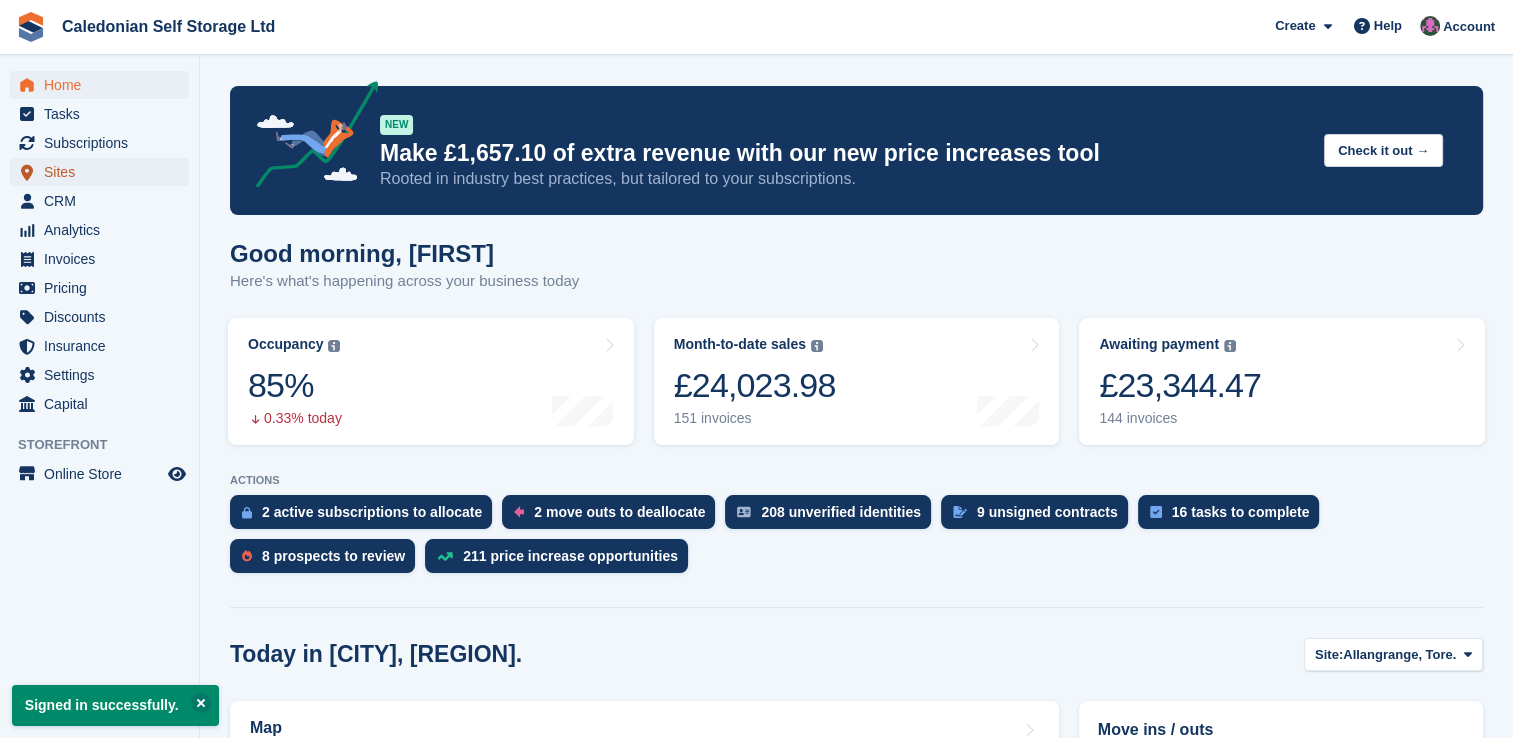 click on "Sites" at bounding box center [104, 172] 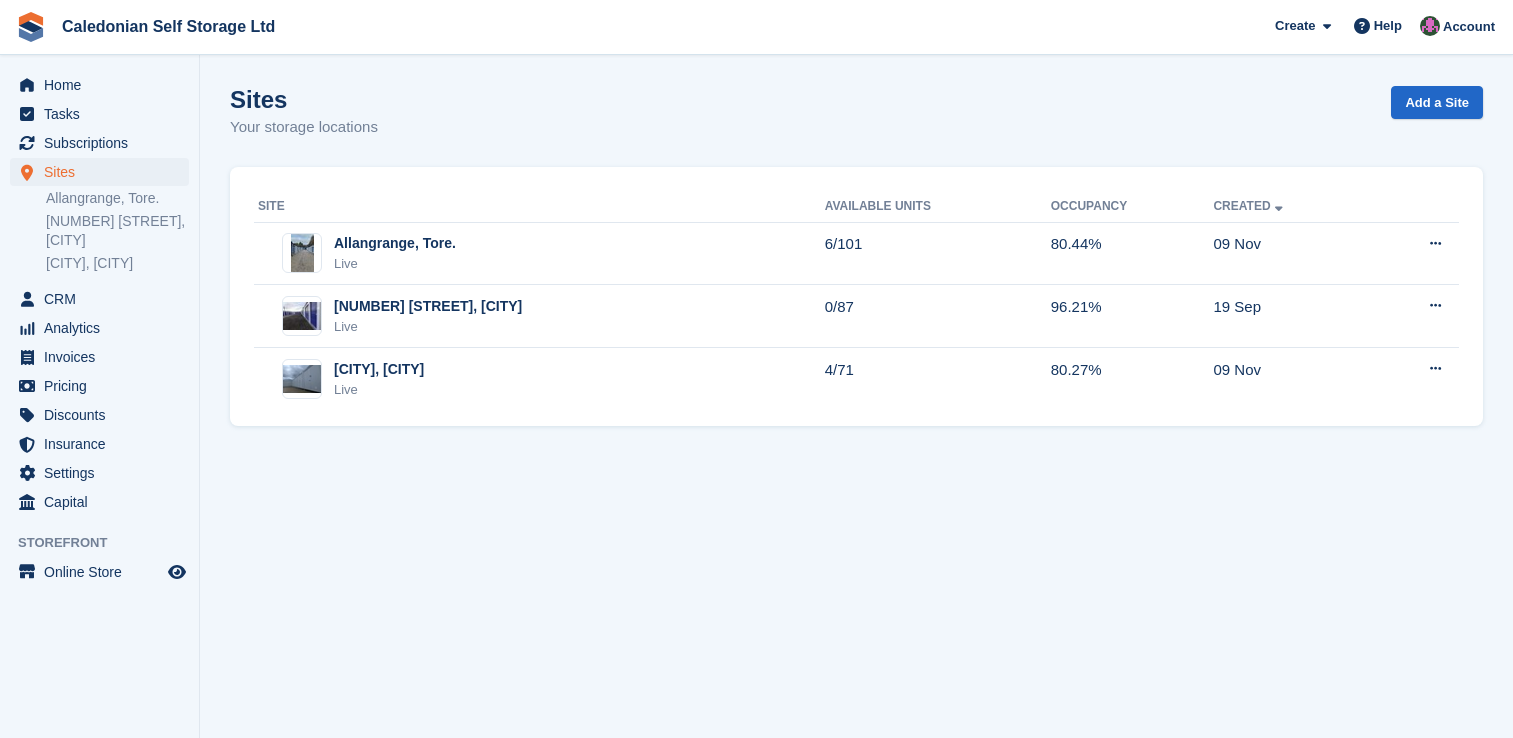 scroll, scrollTop: 0, scrollLeft: 0, axis: both 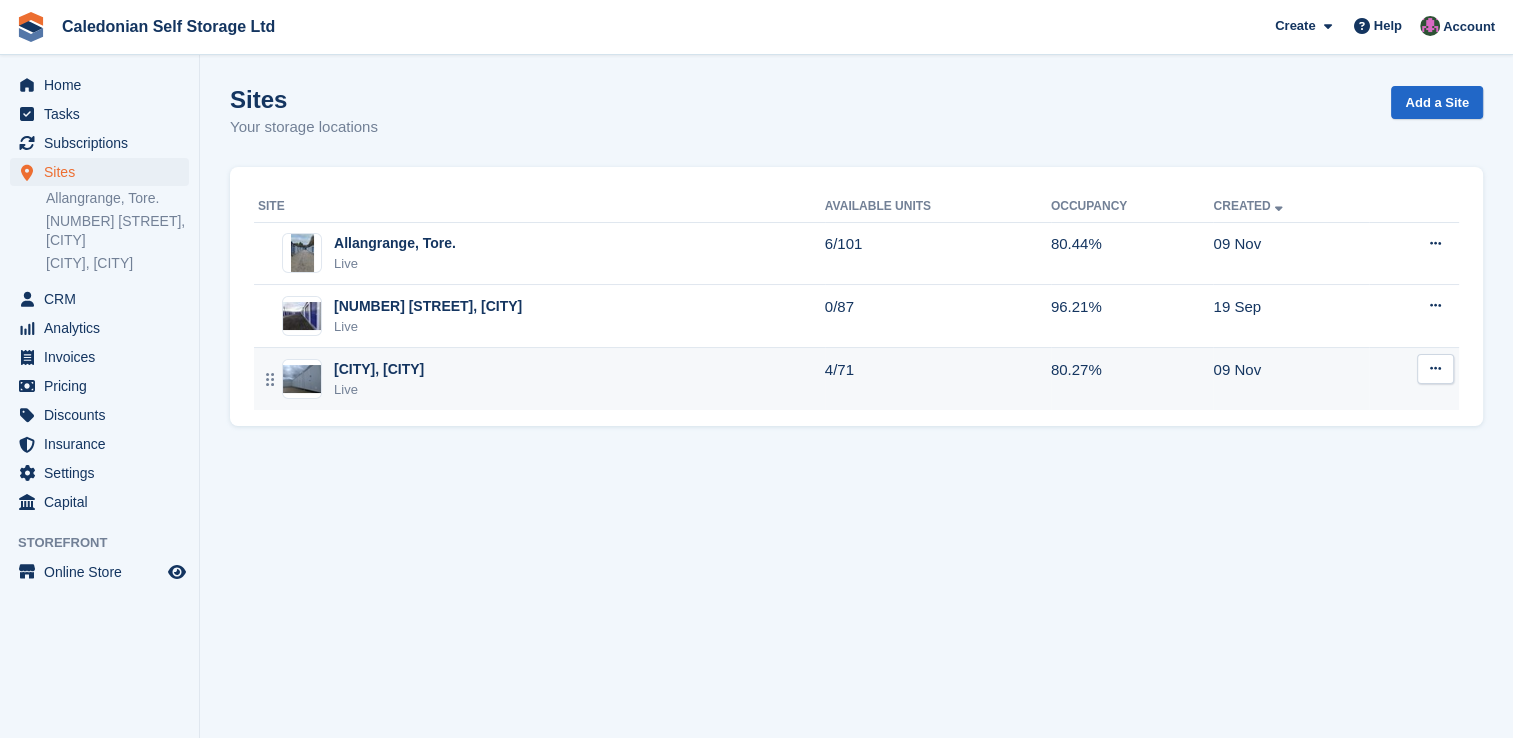 click on "[AREA], [CITY]" at bounding box center [379, 369] 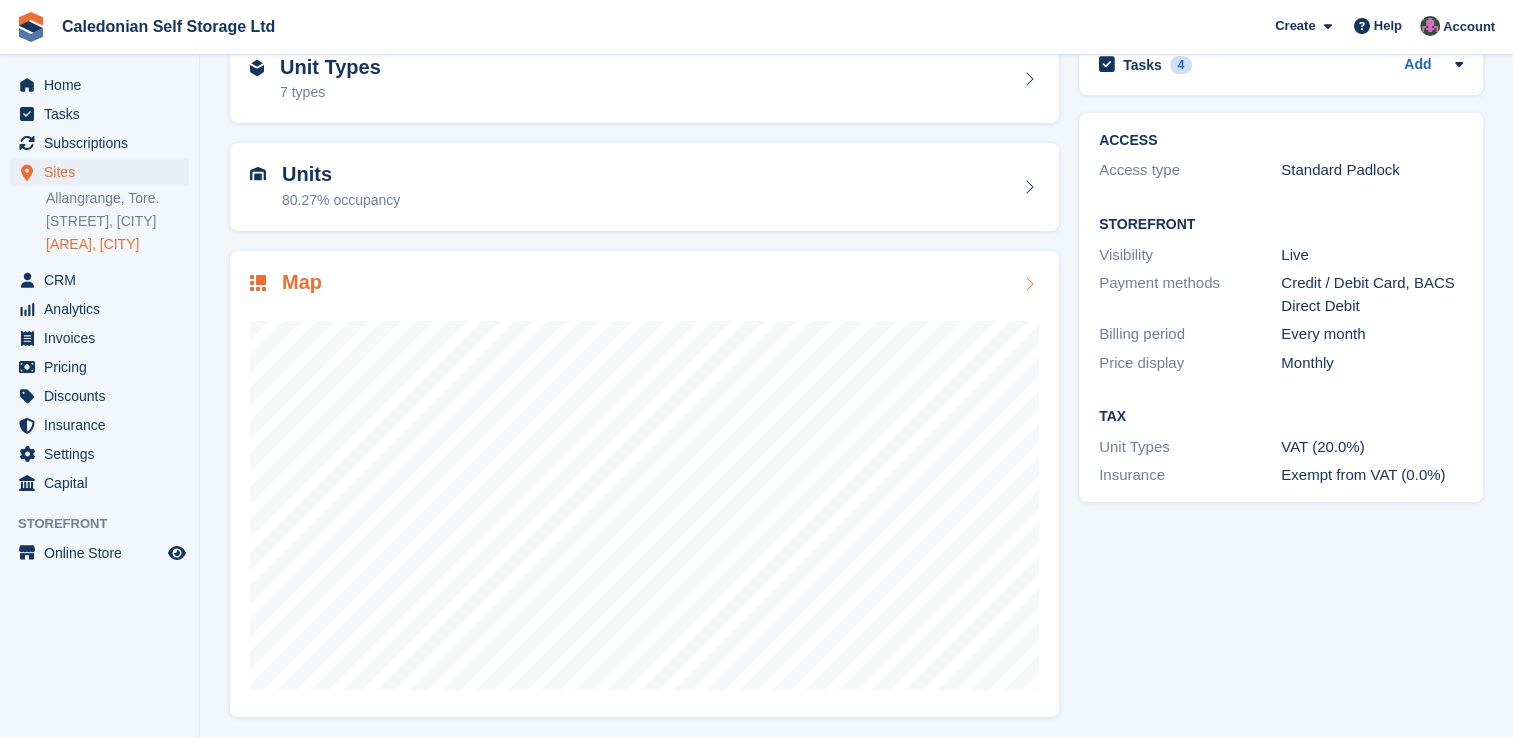 scroll, scrollTop: 114, scrollLeft: 0, axis: vertical 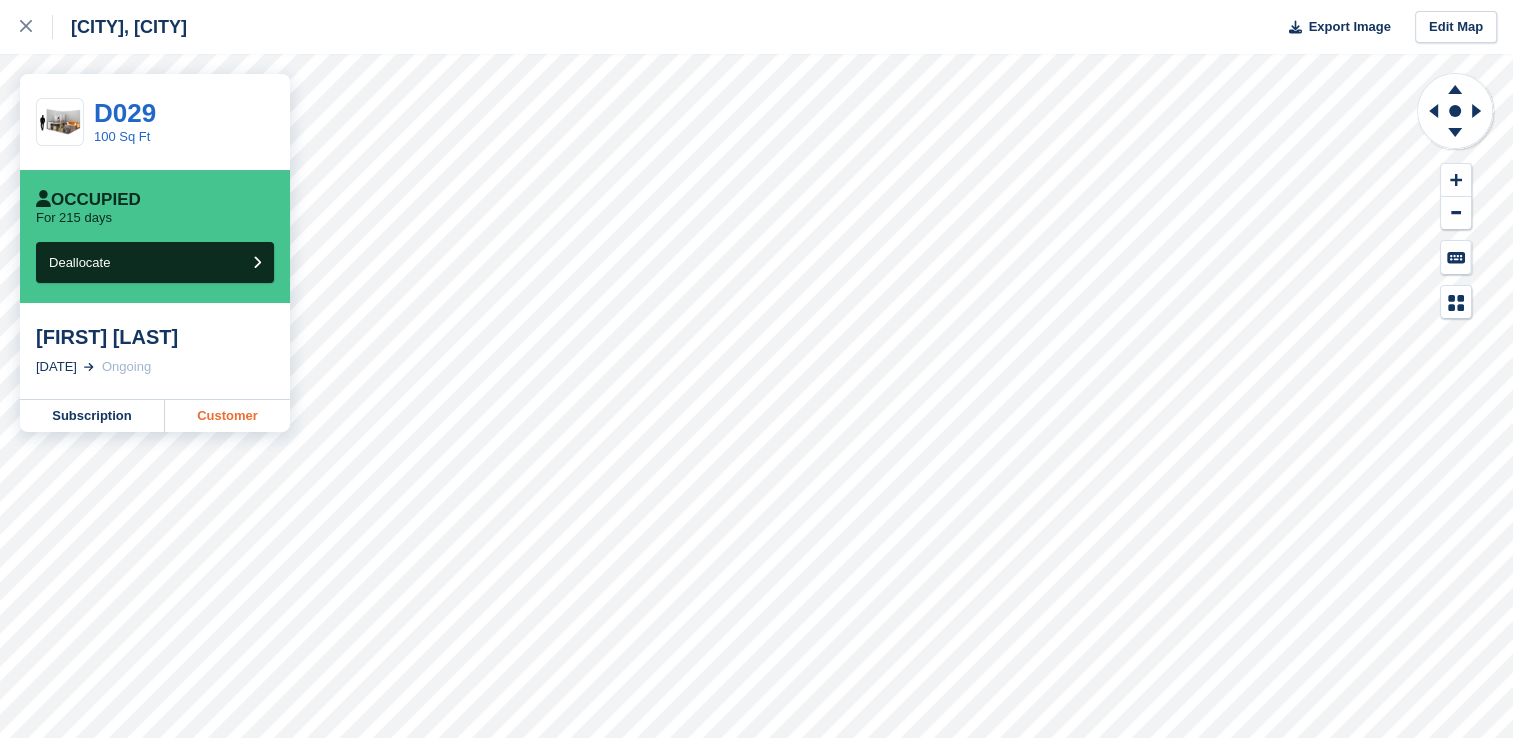 click on "Customer" at bounding box center [227, 416] 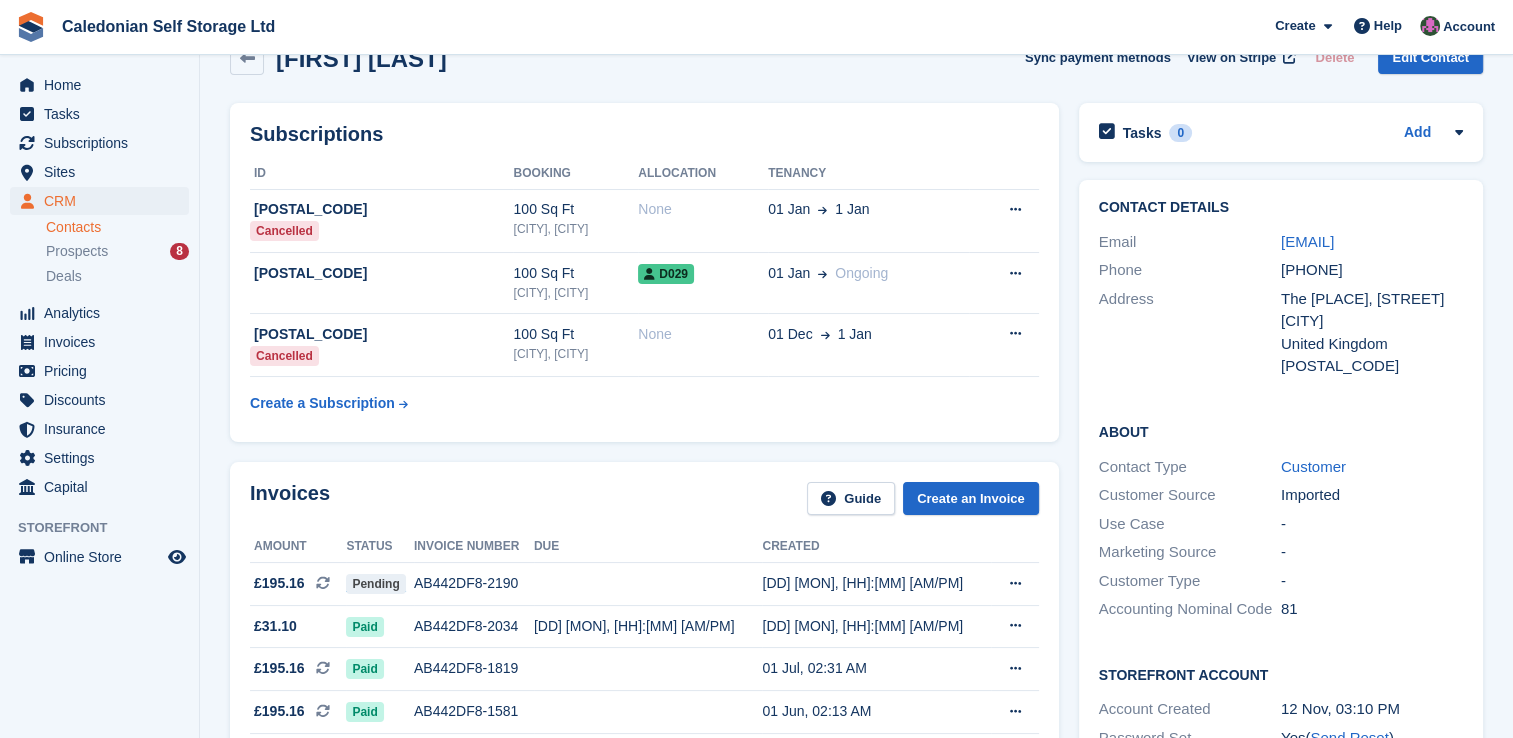 scroll, scrollTop: 0, scrollLeft: 0, axis: both 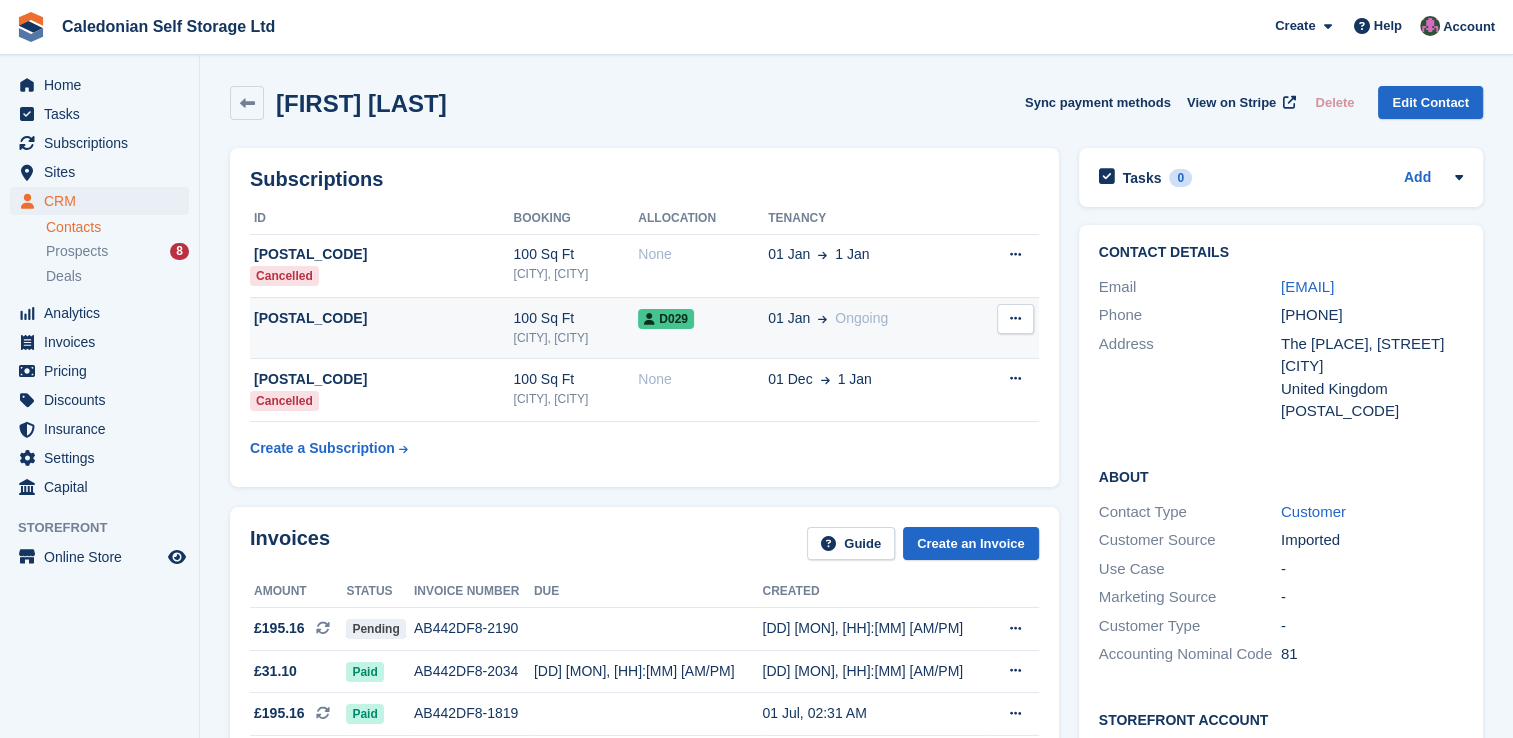 click on "[POSTAL_CODE]" at bounding box center [381, 318] 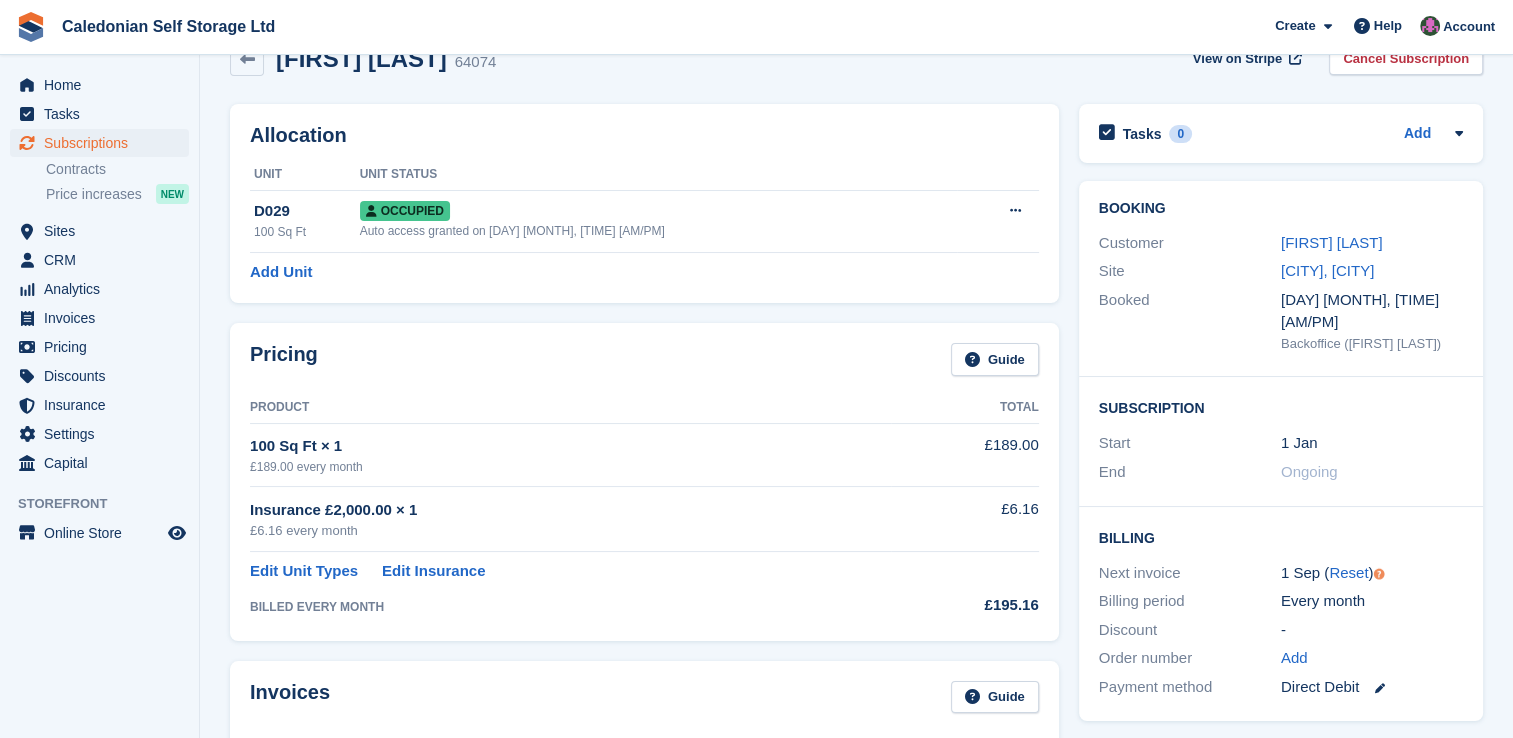 scroll, scrollTop: 0, scrollLeft: 0, axis: both 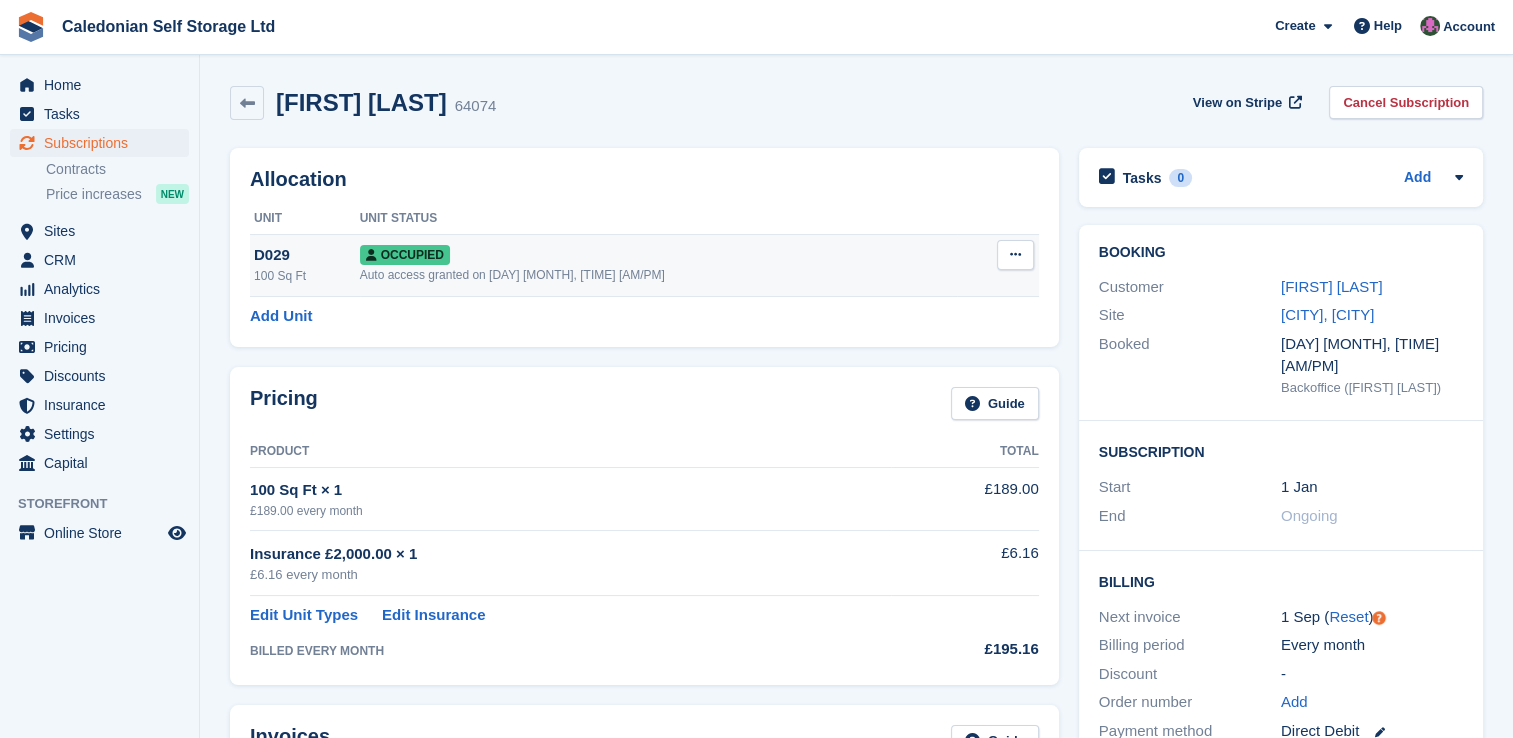 click at bounding box center [1015, 255] 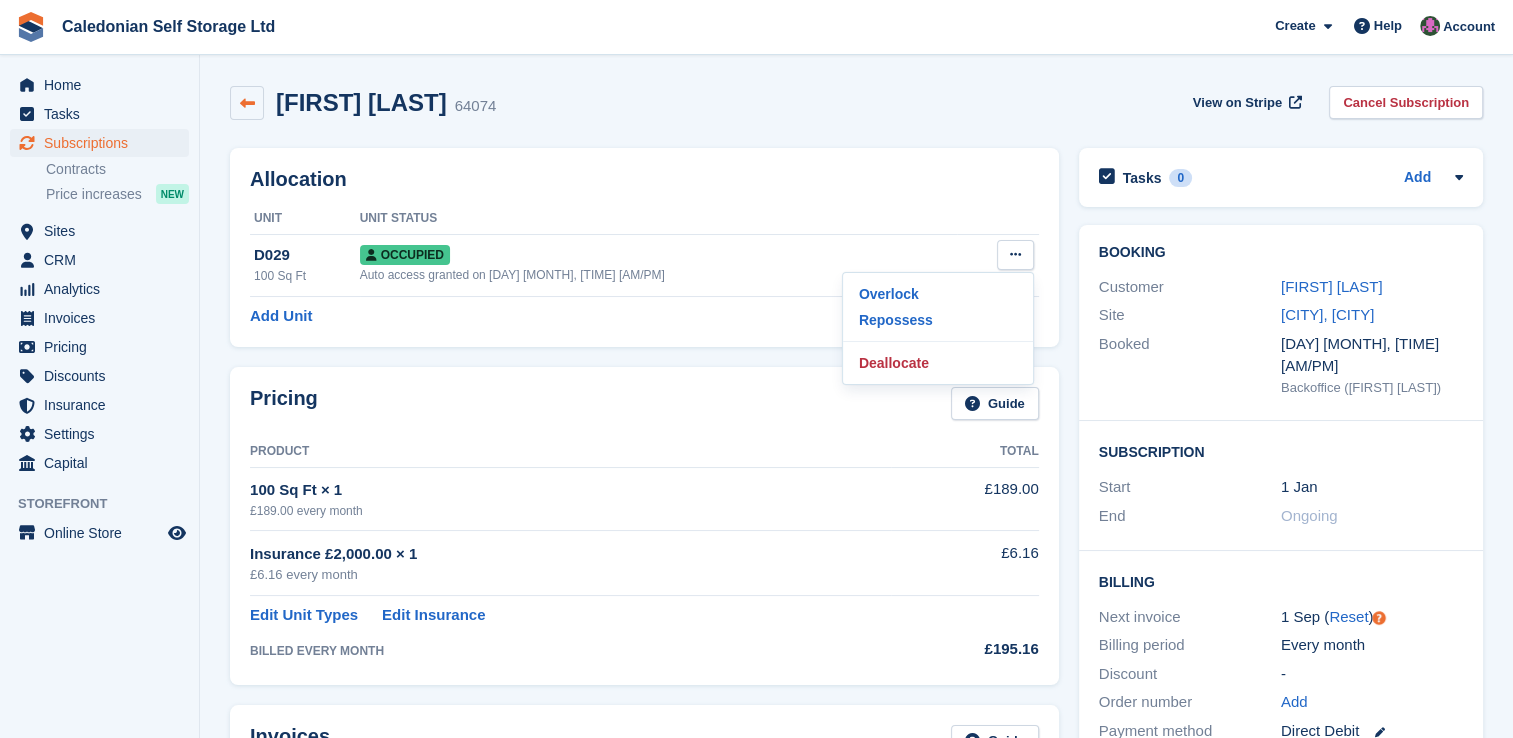 click at bounding box center (247, 103) 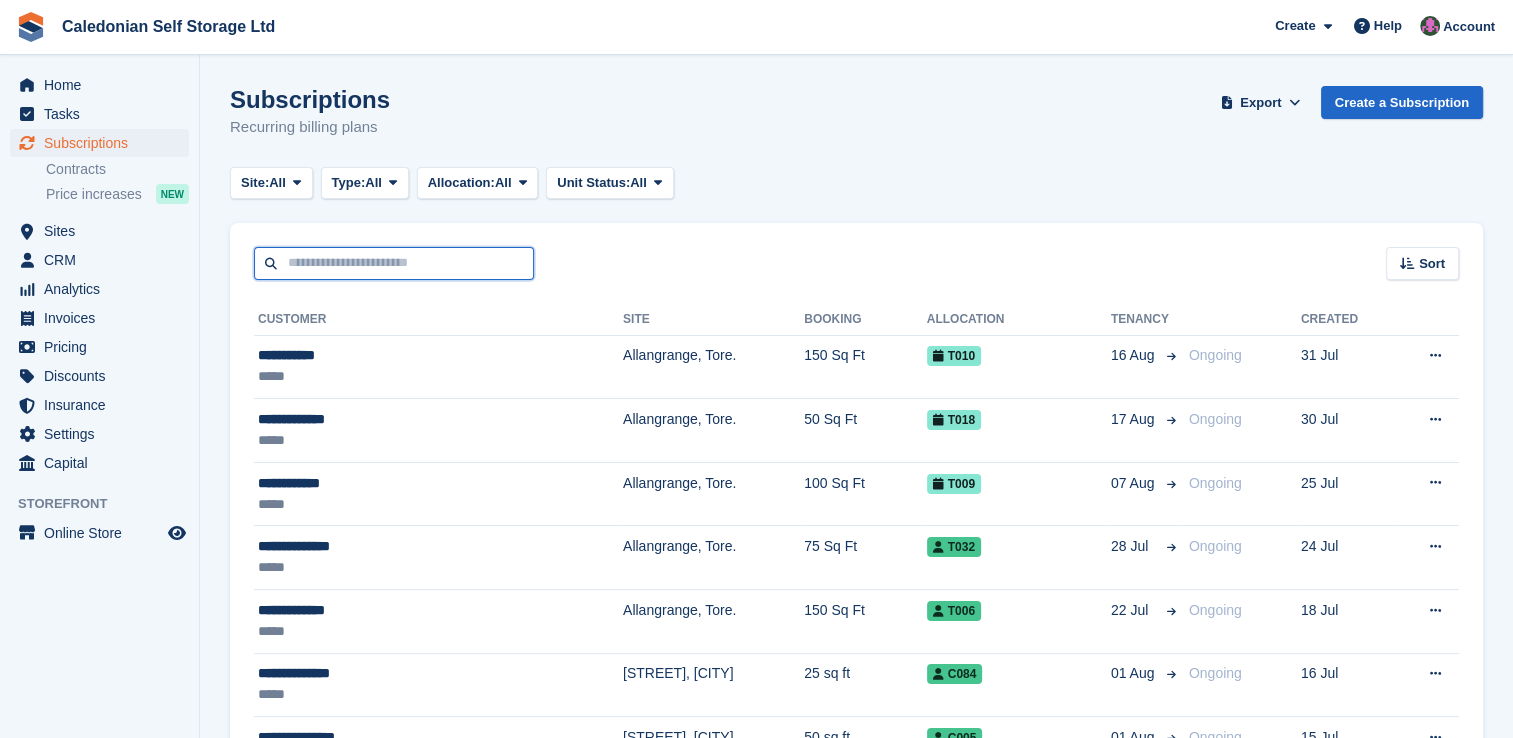 click at bounding box center [394, 263] 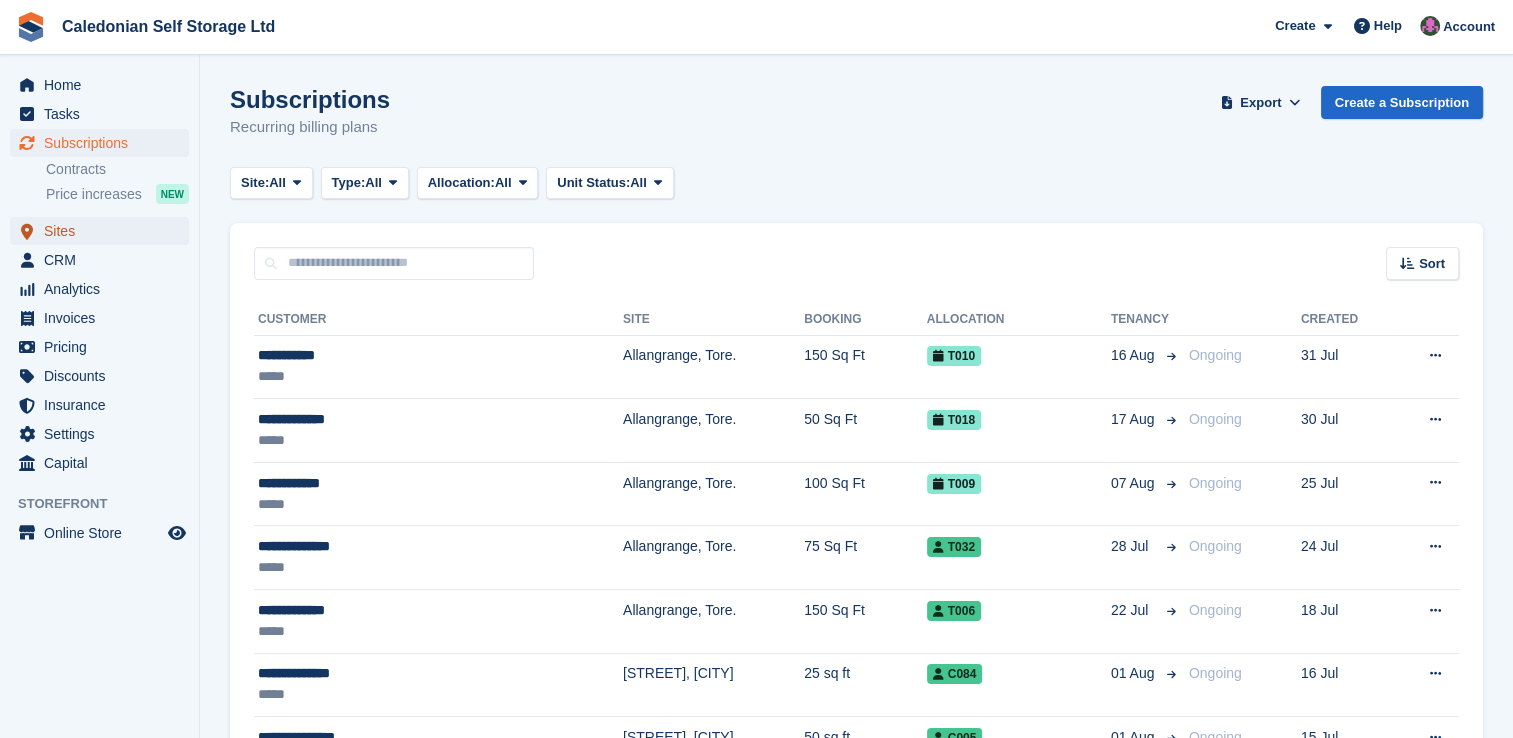 click on "Sites" at bounding box center (104, 231) 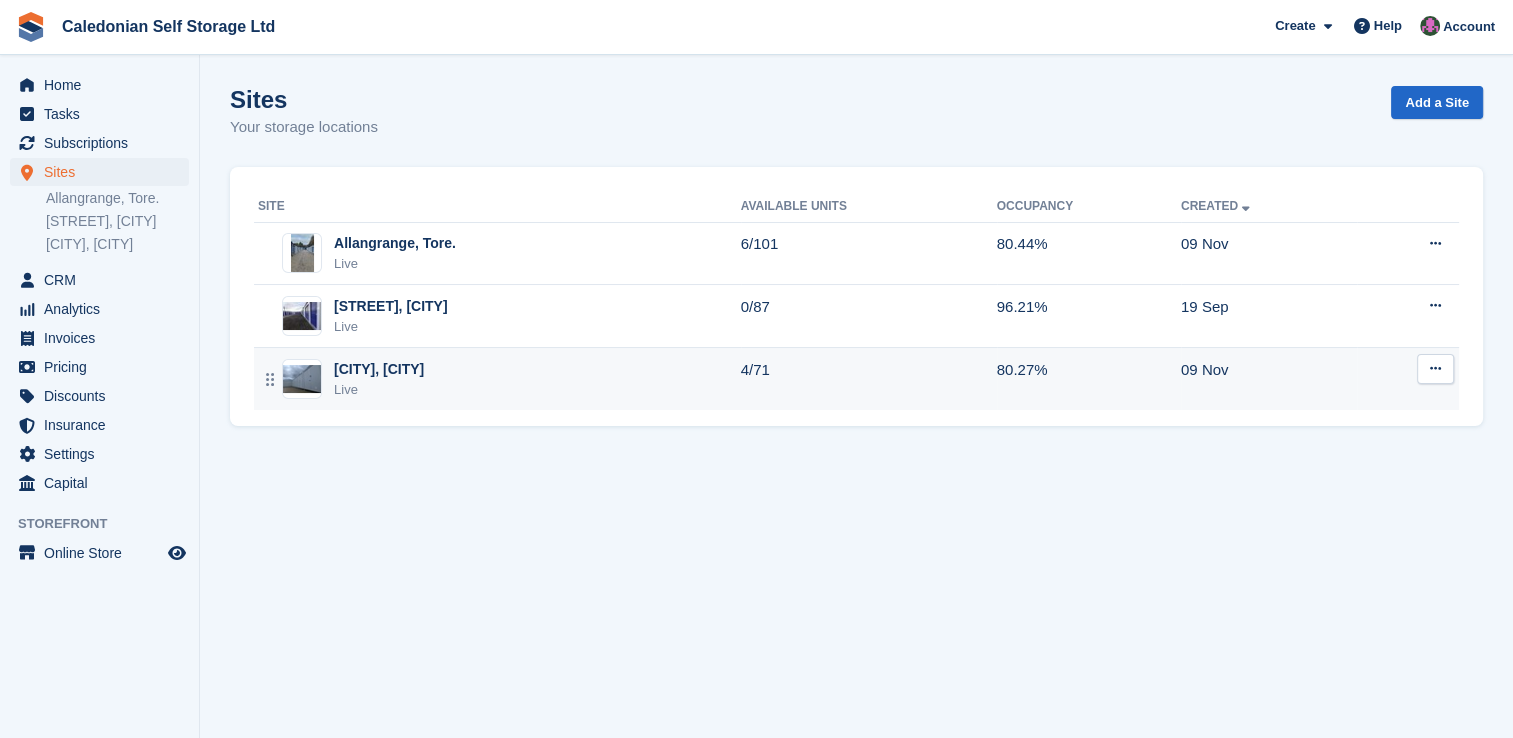 click on "Dalcross, Inverness
Live" at bounding box center [499, 379] 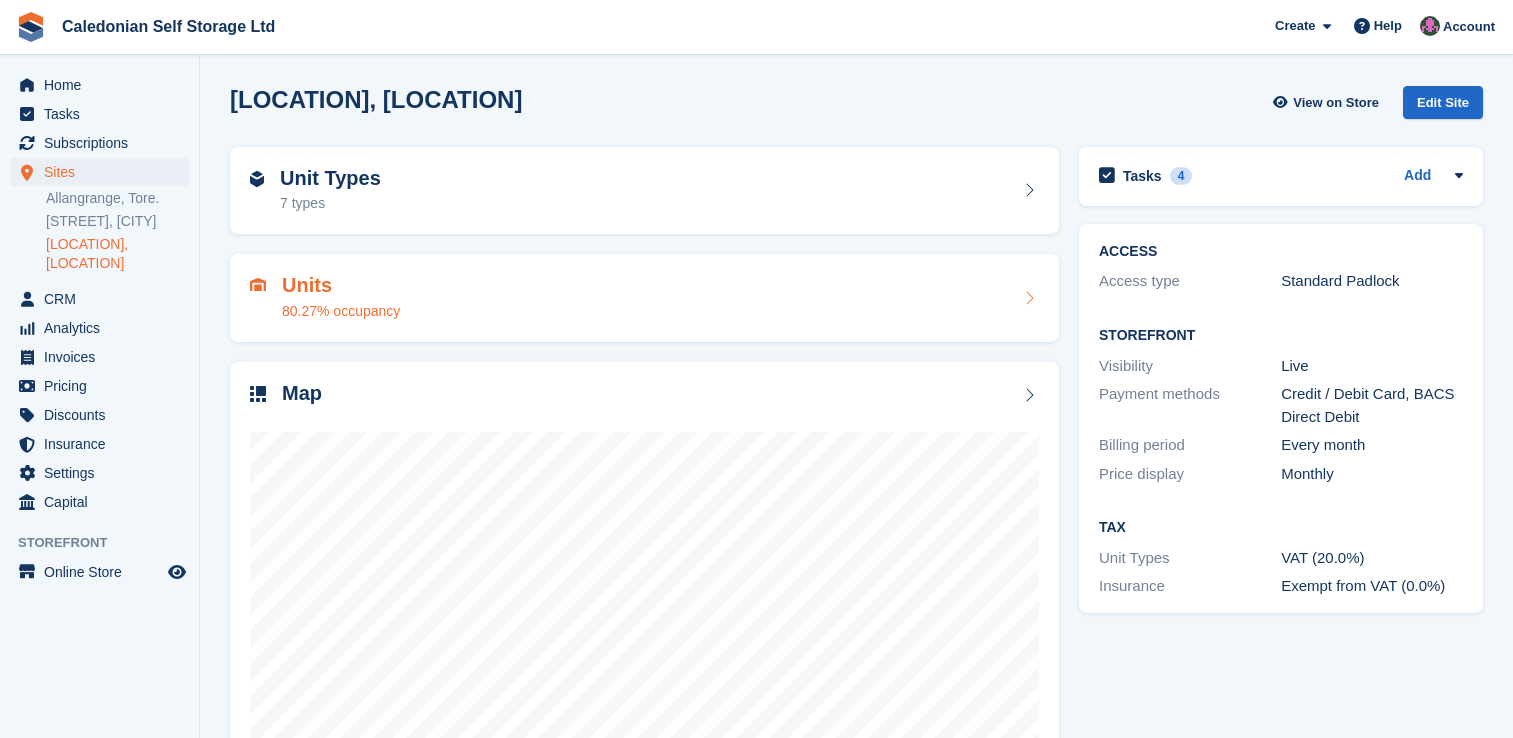 scroll, scrollTop: 0, scrollLeft: 0, axis: both 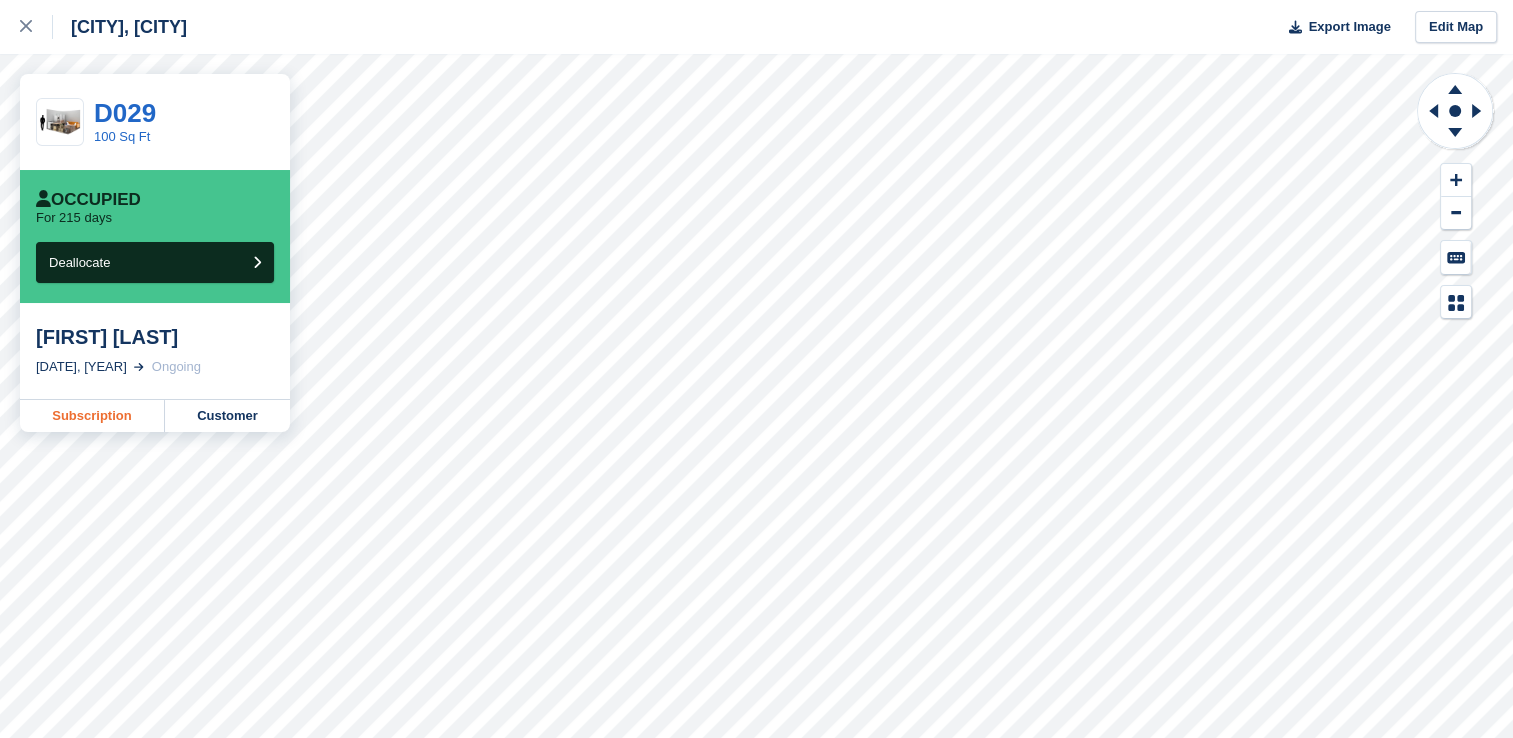 click on "Subscription" at bounding box center [92, 416] 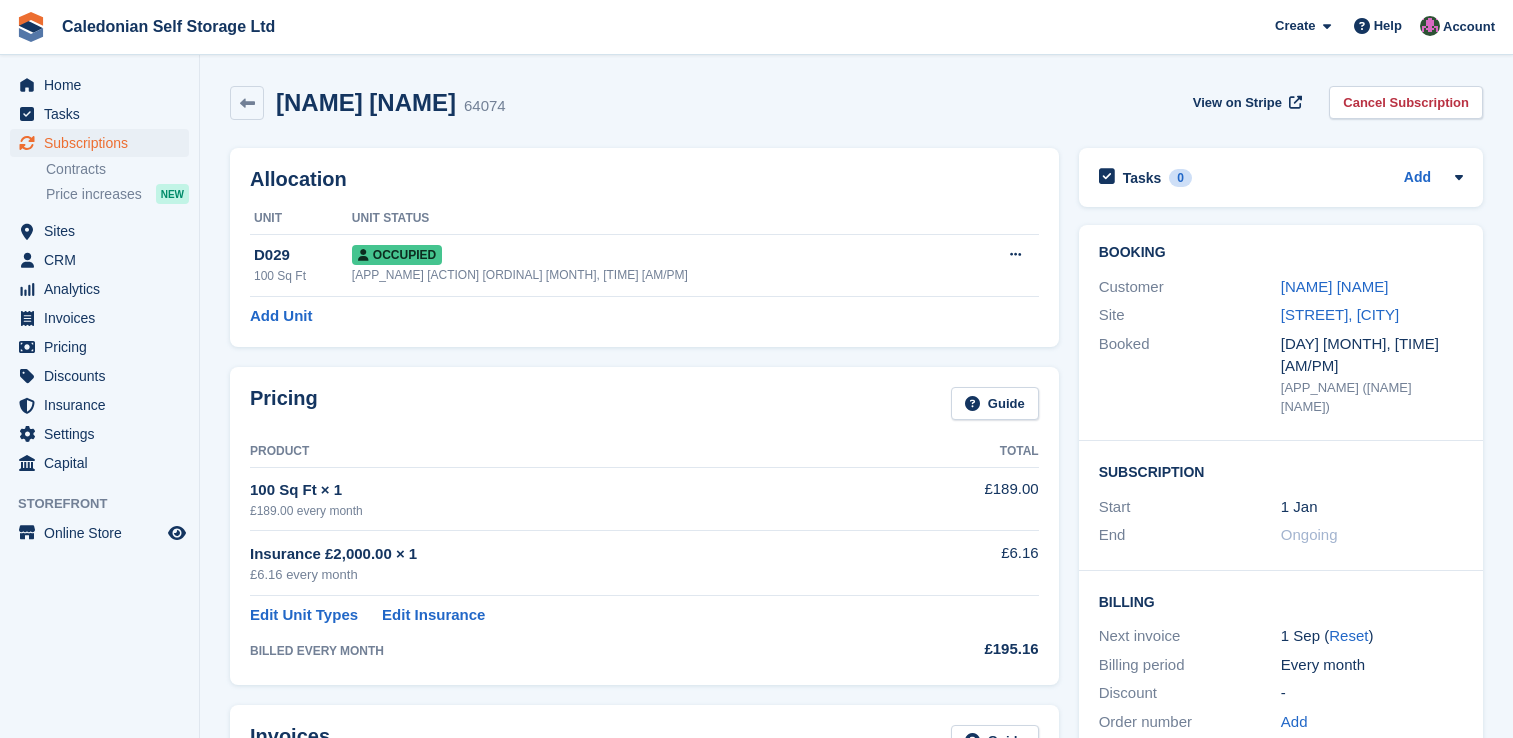 scroll, scrollTop: 0, scrollLeft: 0, axis: both 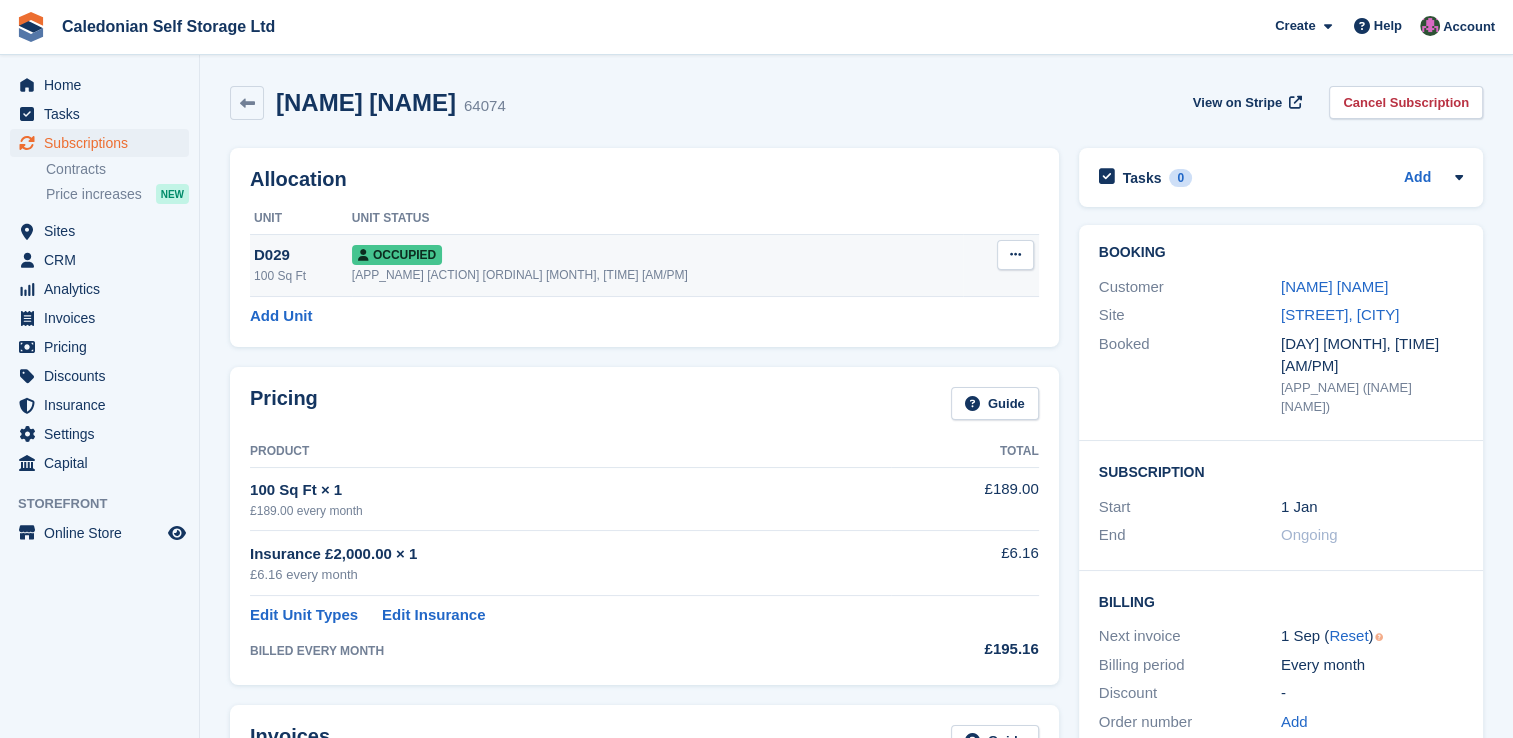 click at bounding box center (1015, 255) 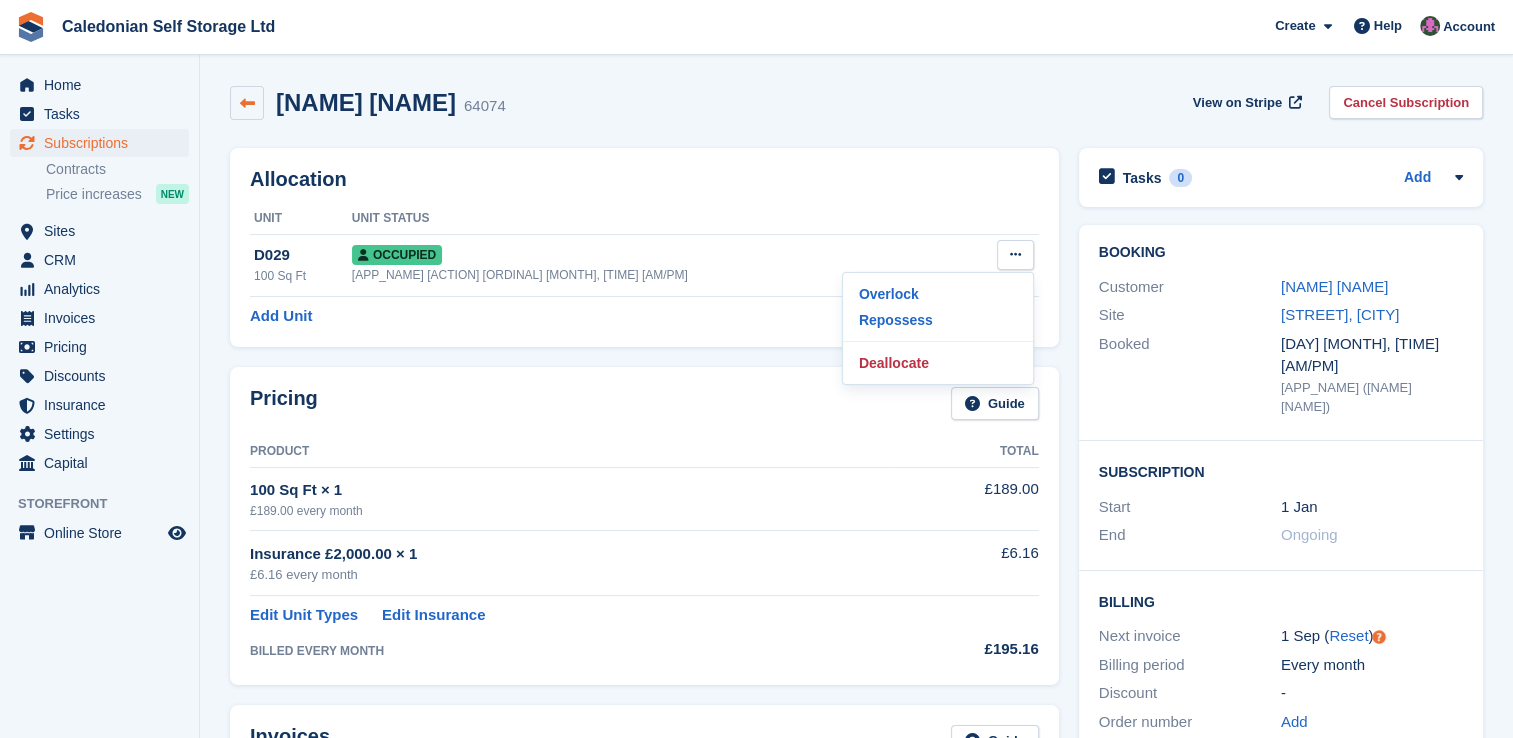 click at bounding box center (247, 103) 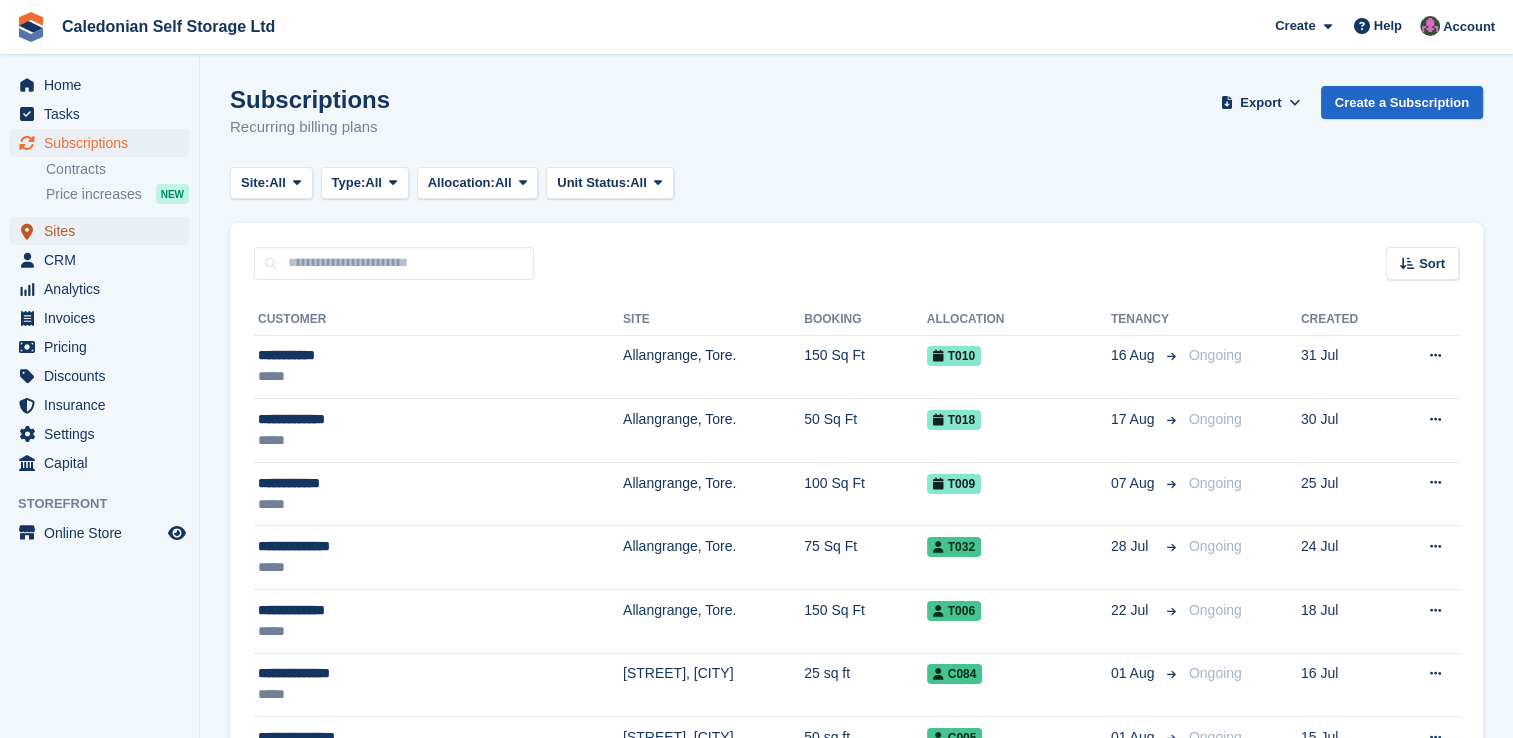 click on "Sites" at bounding box center [104, 231] 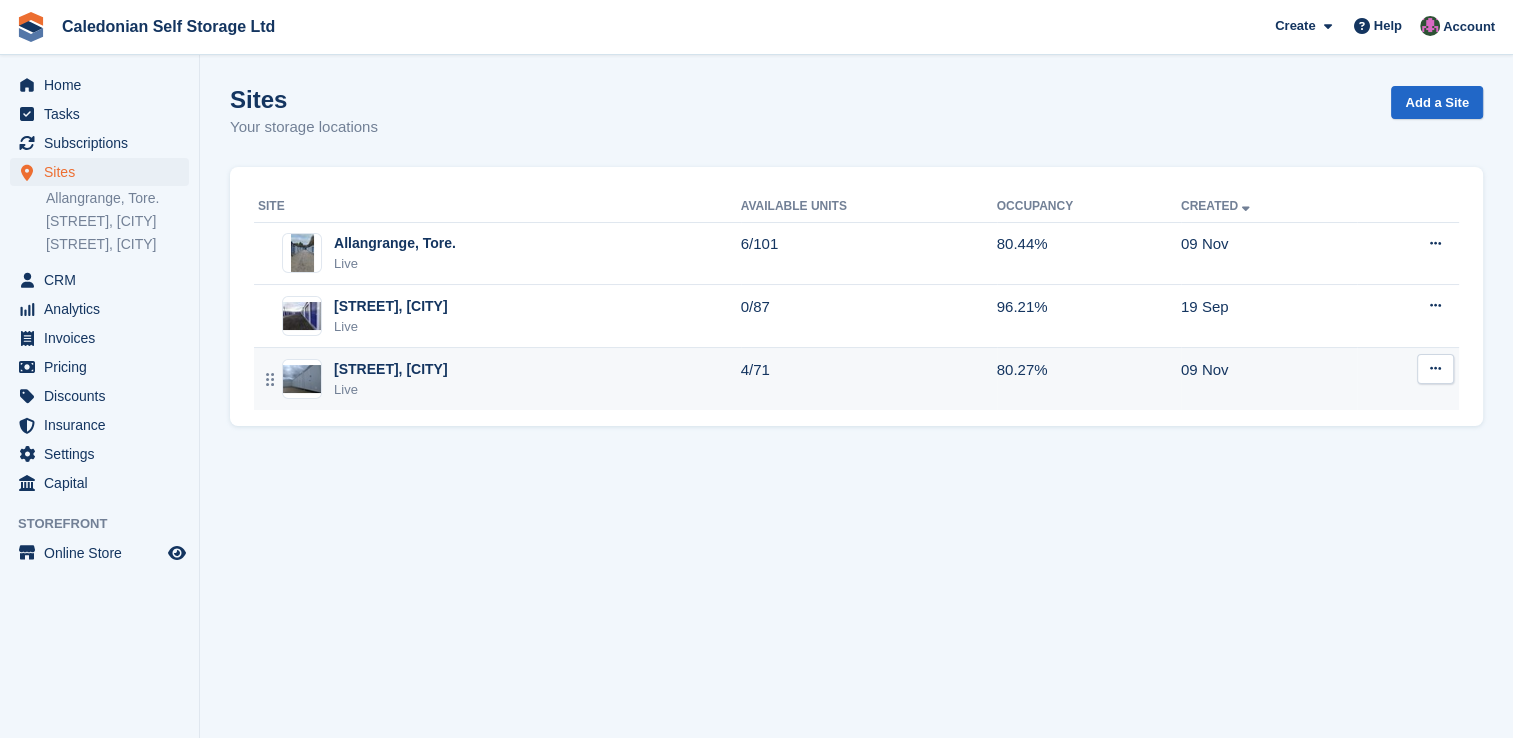 click on "[CITY], [CITY]" at bounding box center (391, 369) 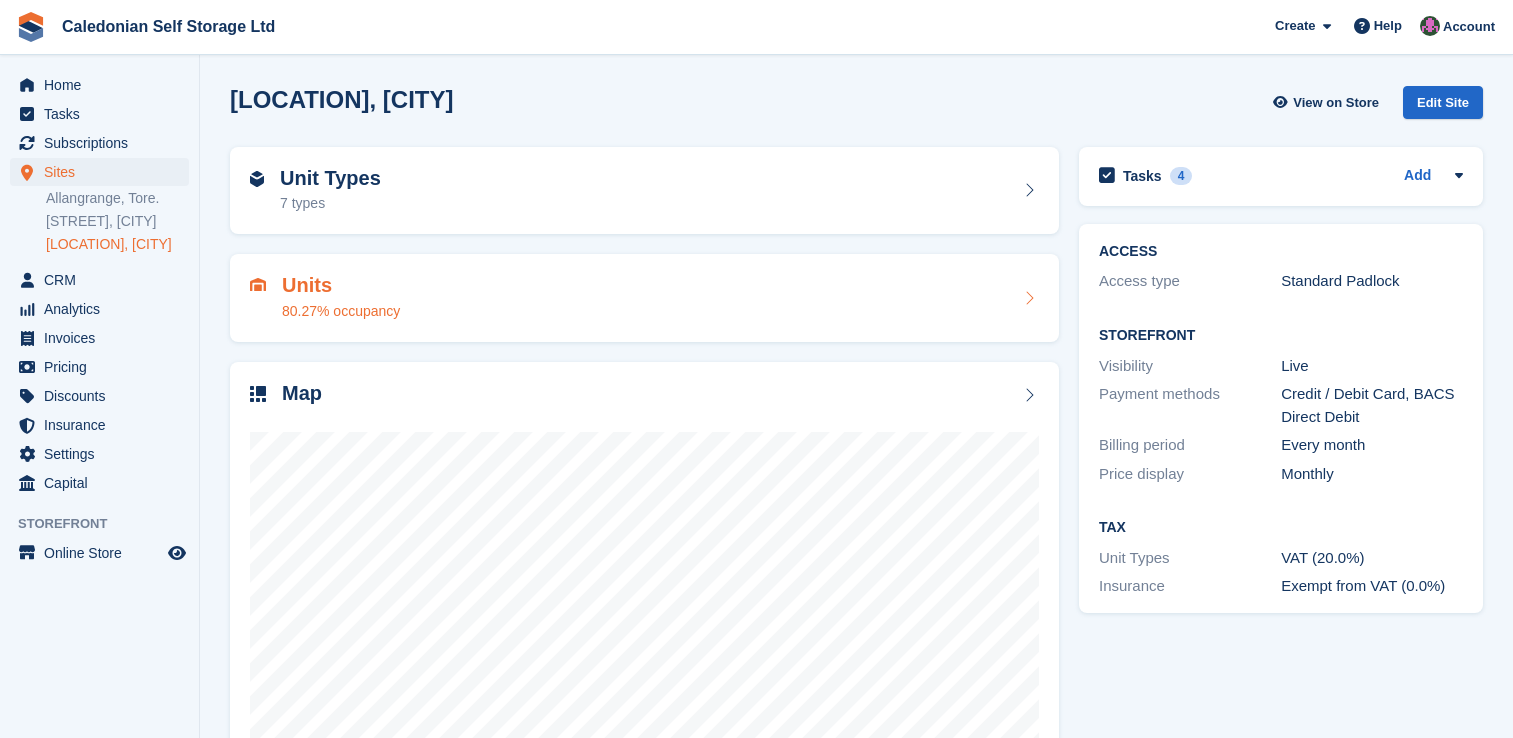 scroll, scrollTop: 0, scrollLeft: 0, axis: both 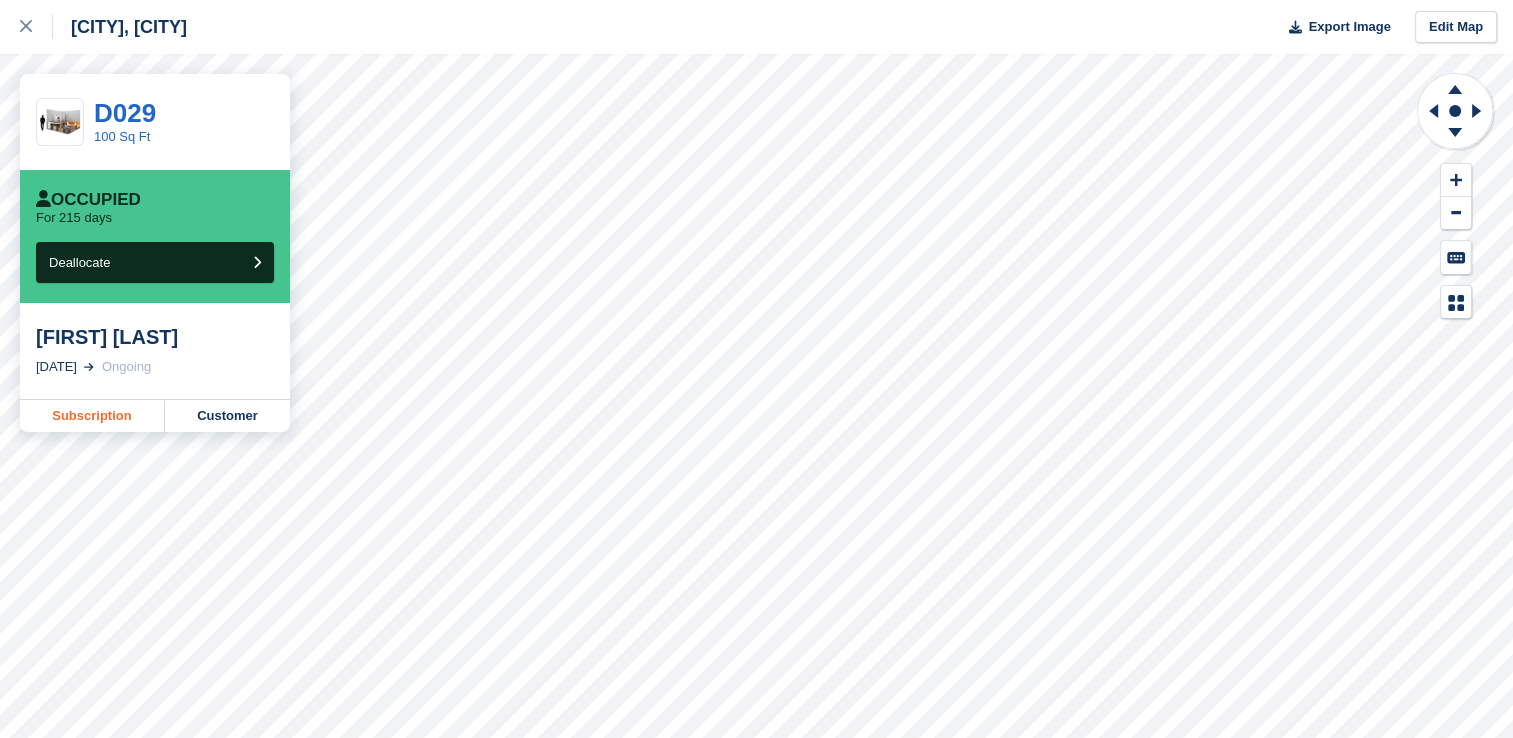 click on "Subscription" at bounding box center [92, 416] 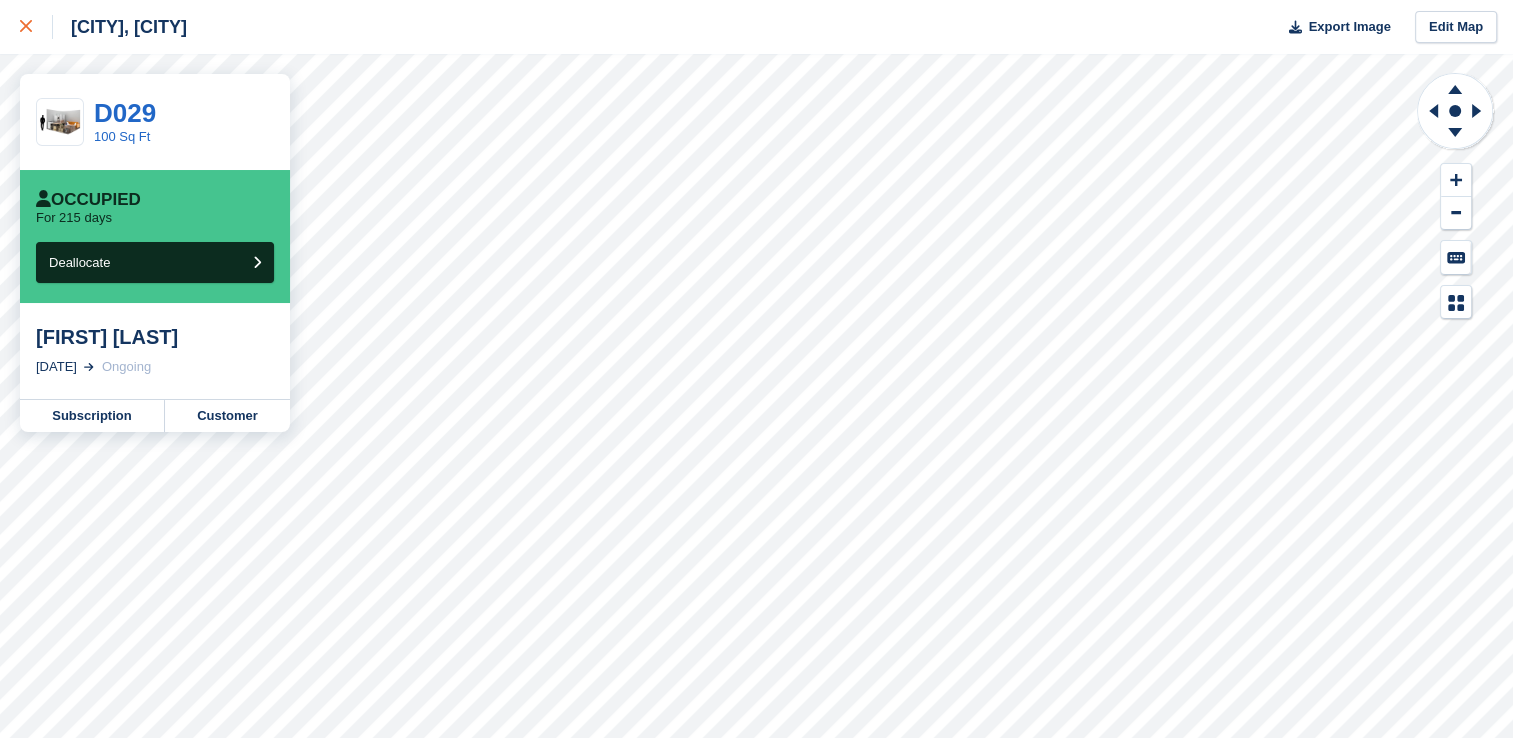 click 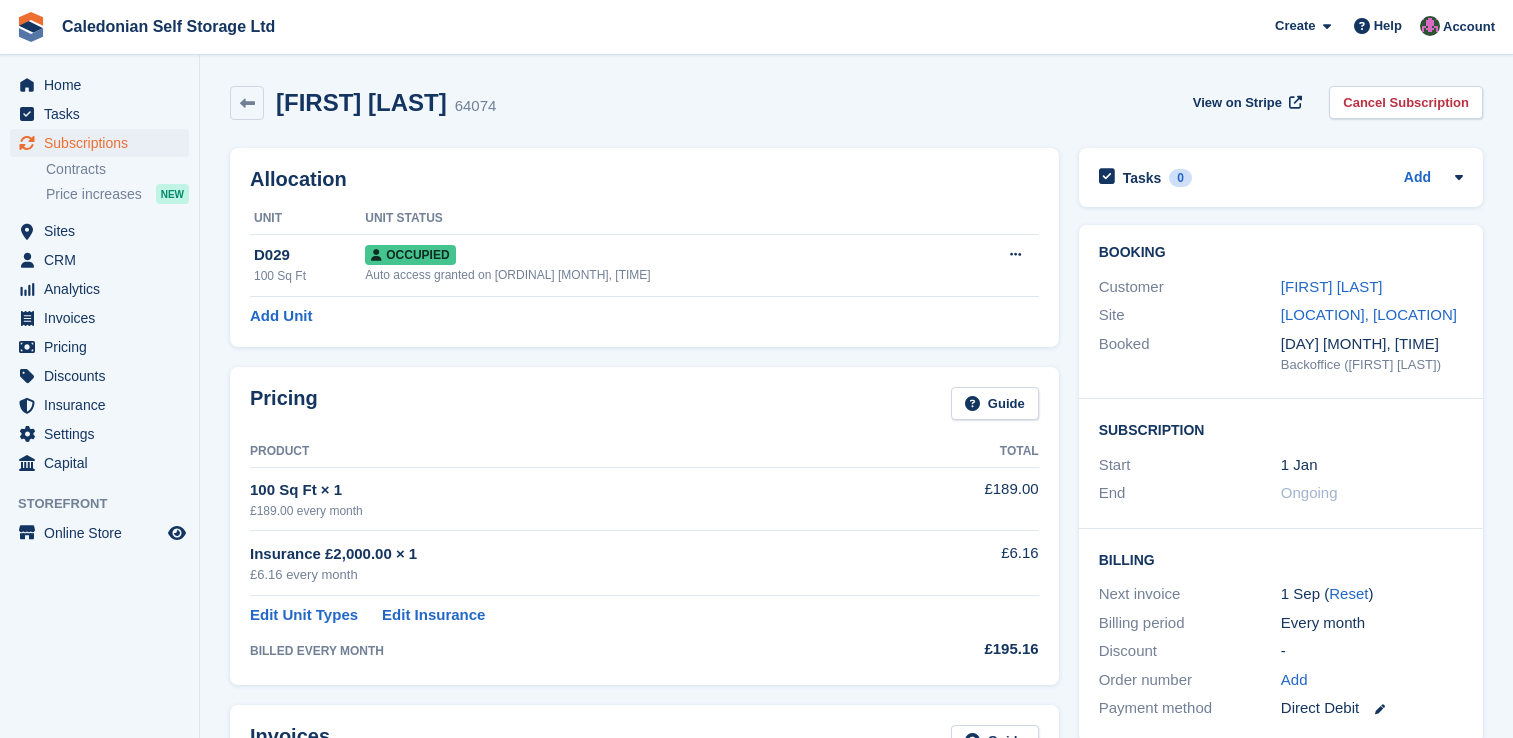 scroll, scrollTop: 0, scrollLeft: 0, axis: both 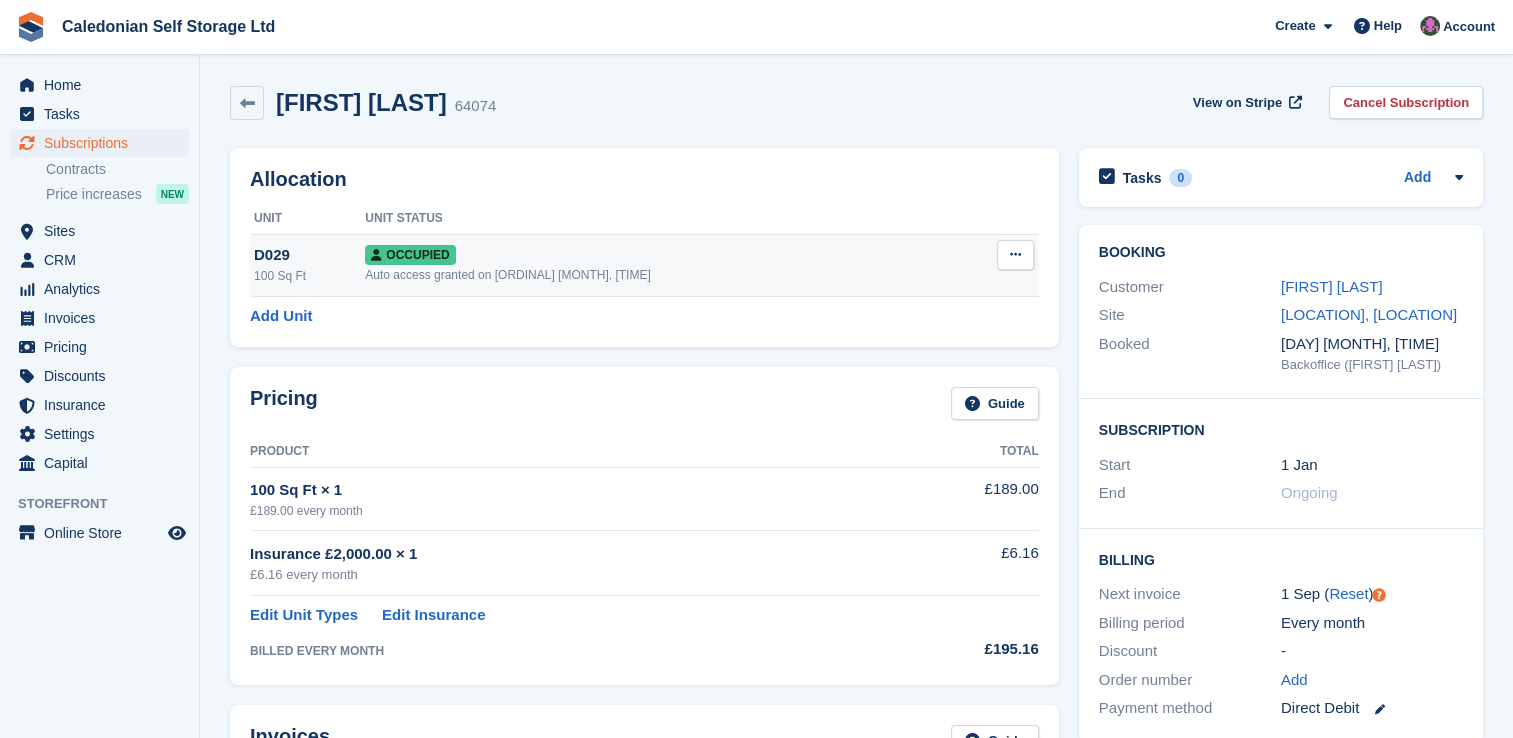 click at bounding box center (1015, 255) 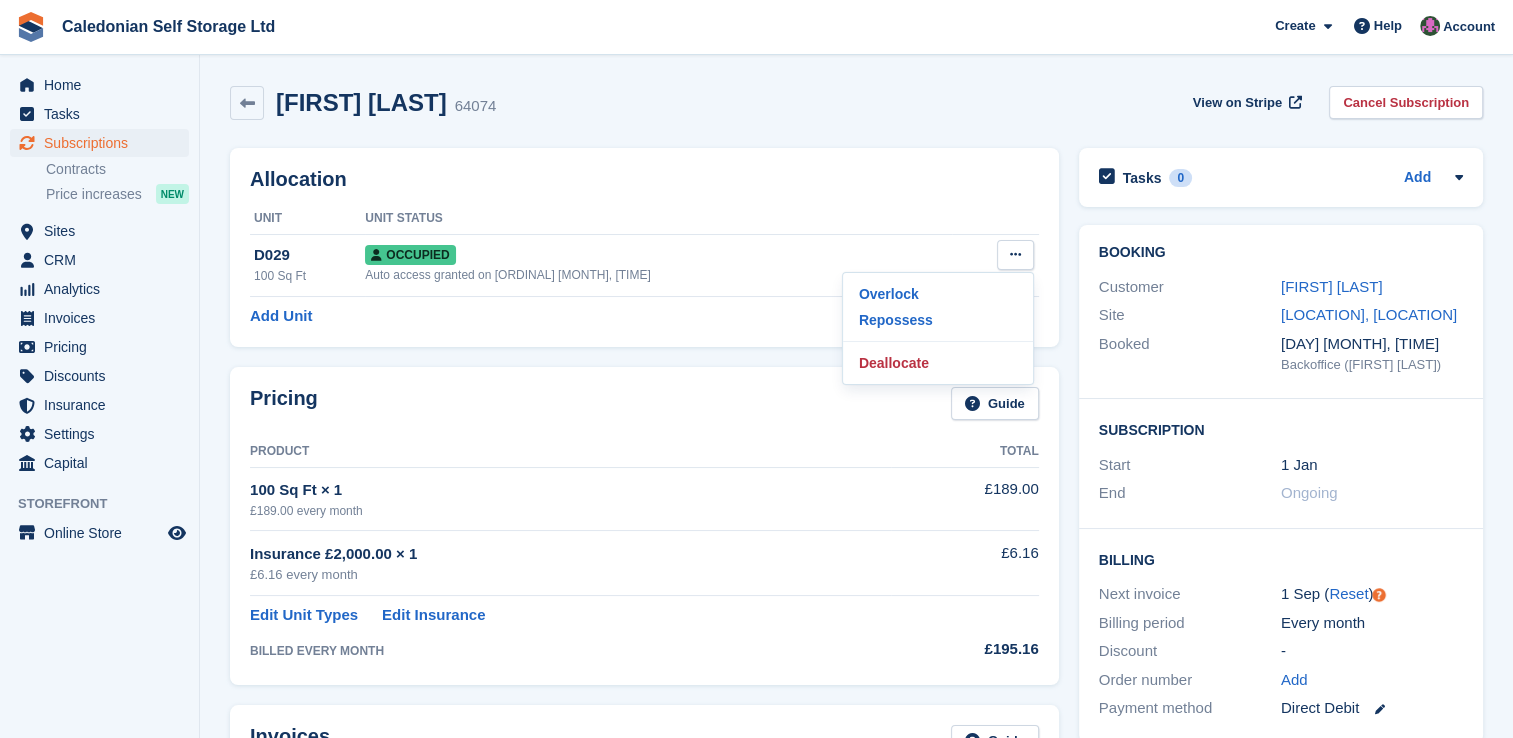 click on "Add Unit" at bounding box center [644, 316] 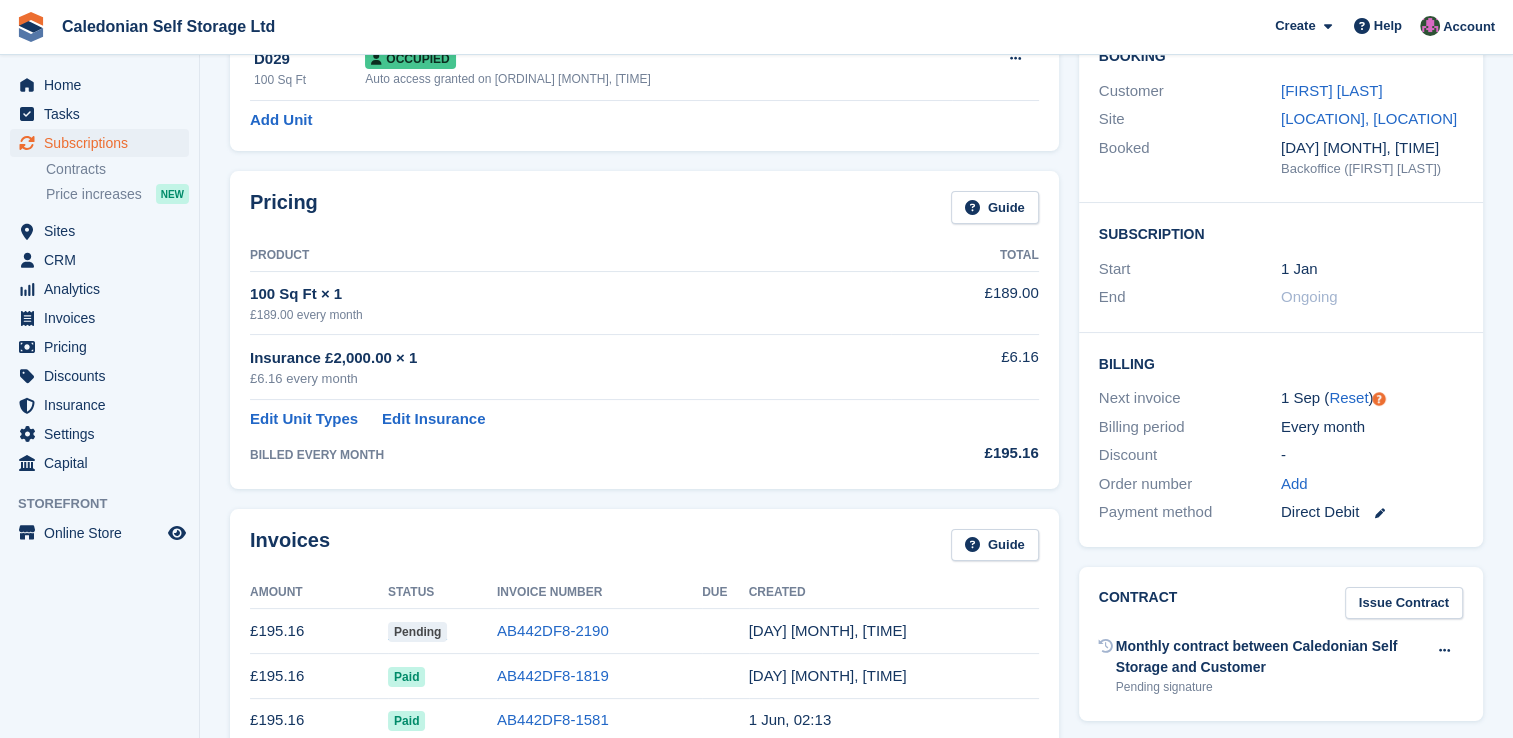 scroll, scrollTop: 200, scrollLeft: 0, axis: vertical 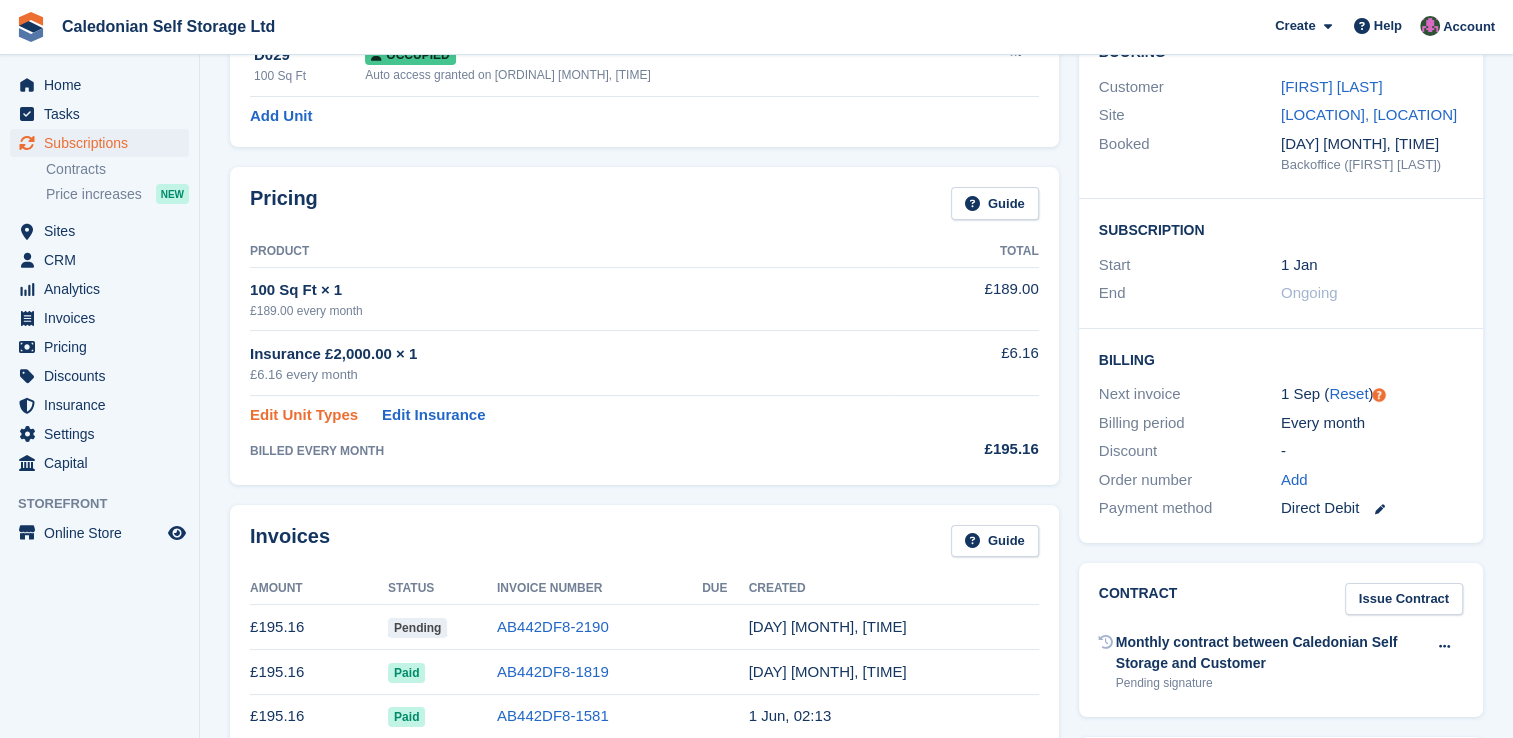 click on "Edit Unit Types" at bounding box center (304, 415) 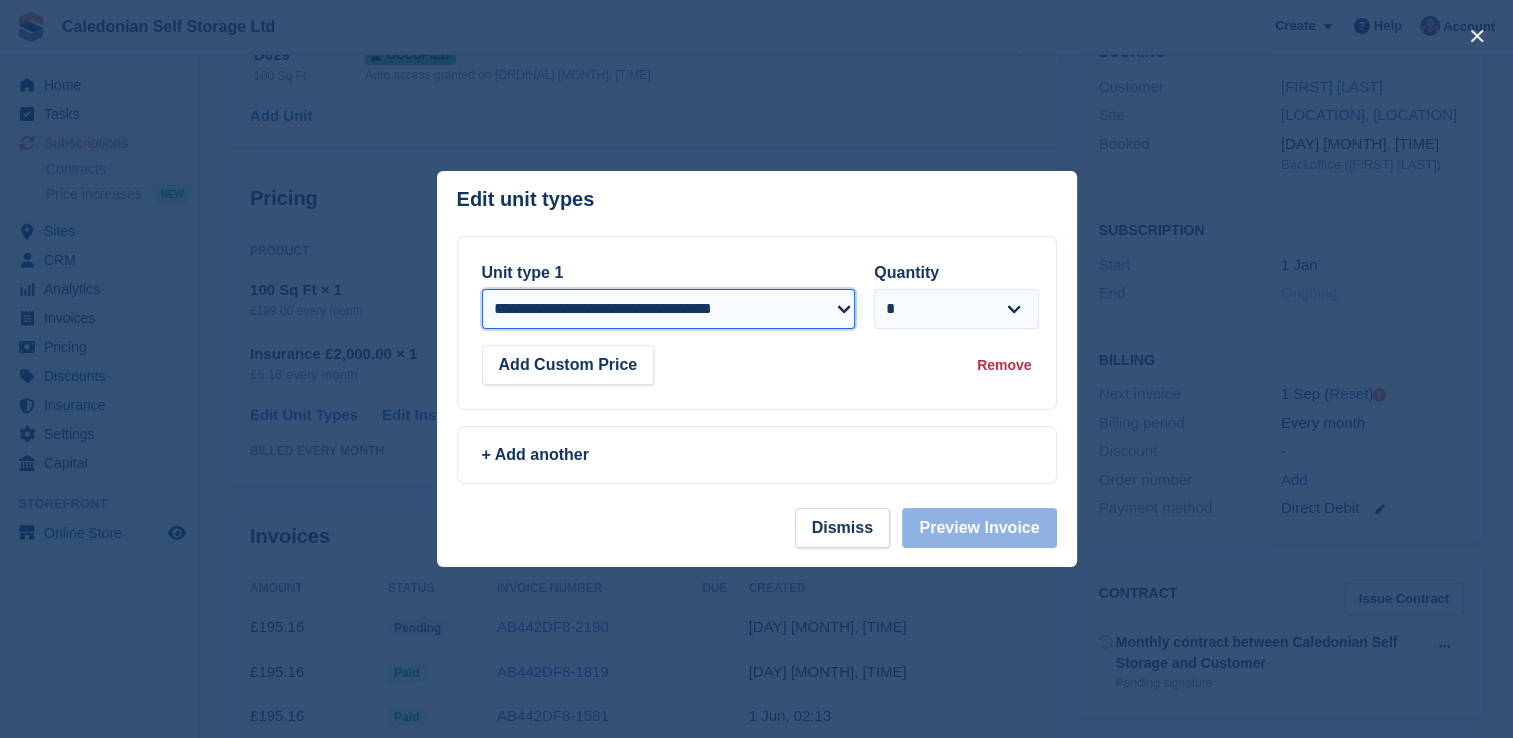 click on "**********" at bounding box center [668, 309] 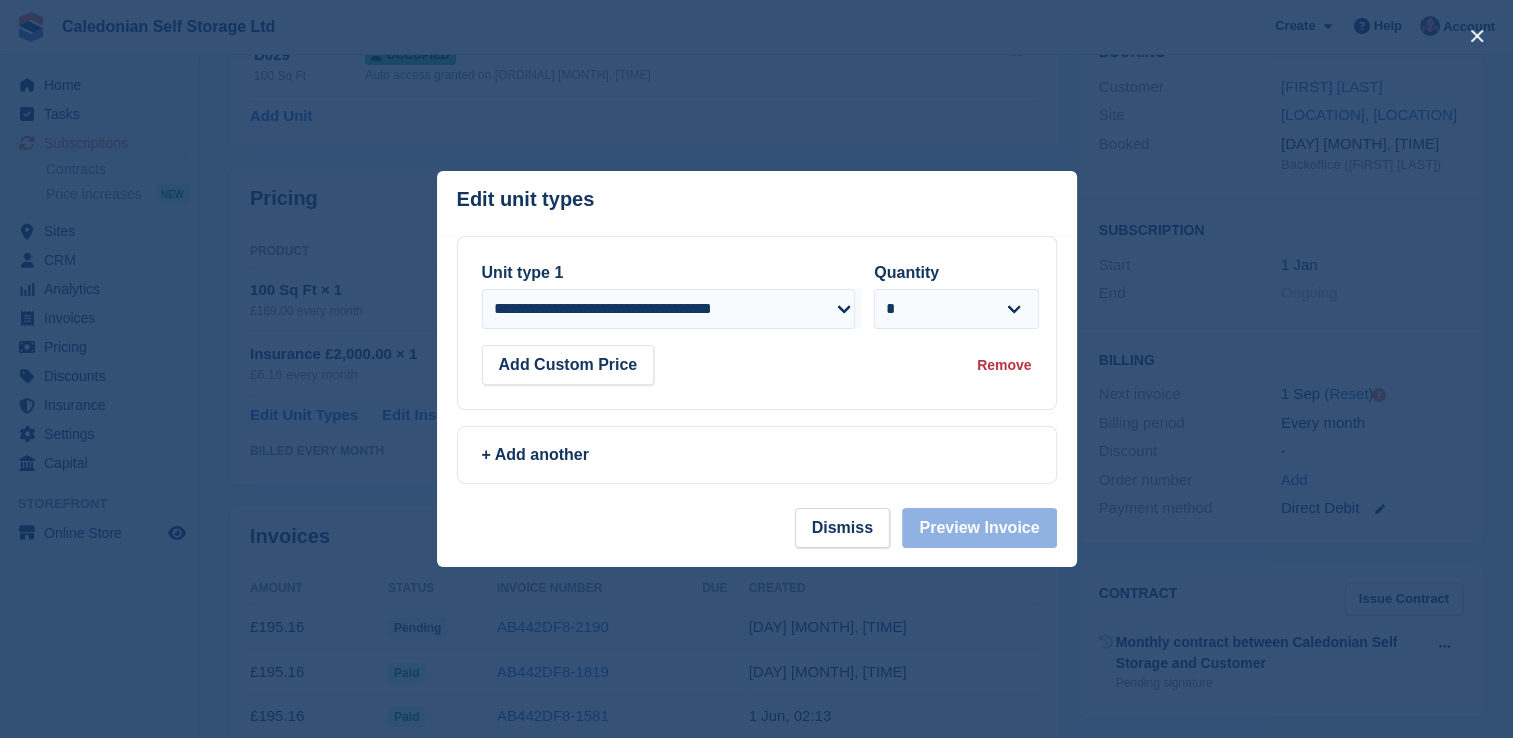 click on "Edit unit types
You can't add the same unit type twice:
This subscription already includes this unit type at the same price. To add another, please update the quantity instead." at bounding box center (757, 203) 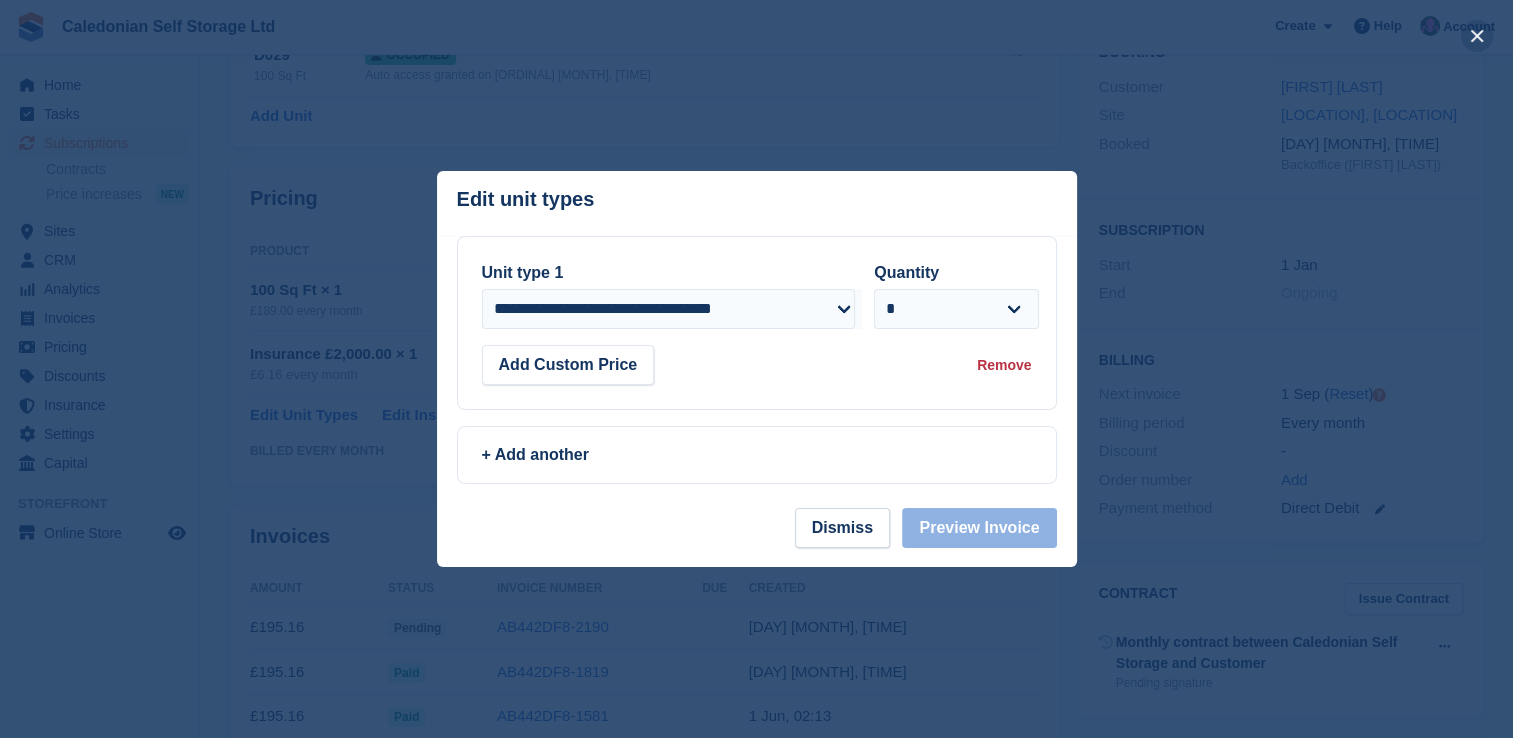 click at bounding box center (1477, 36) 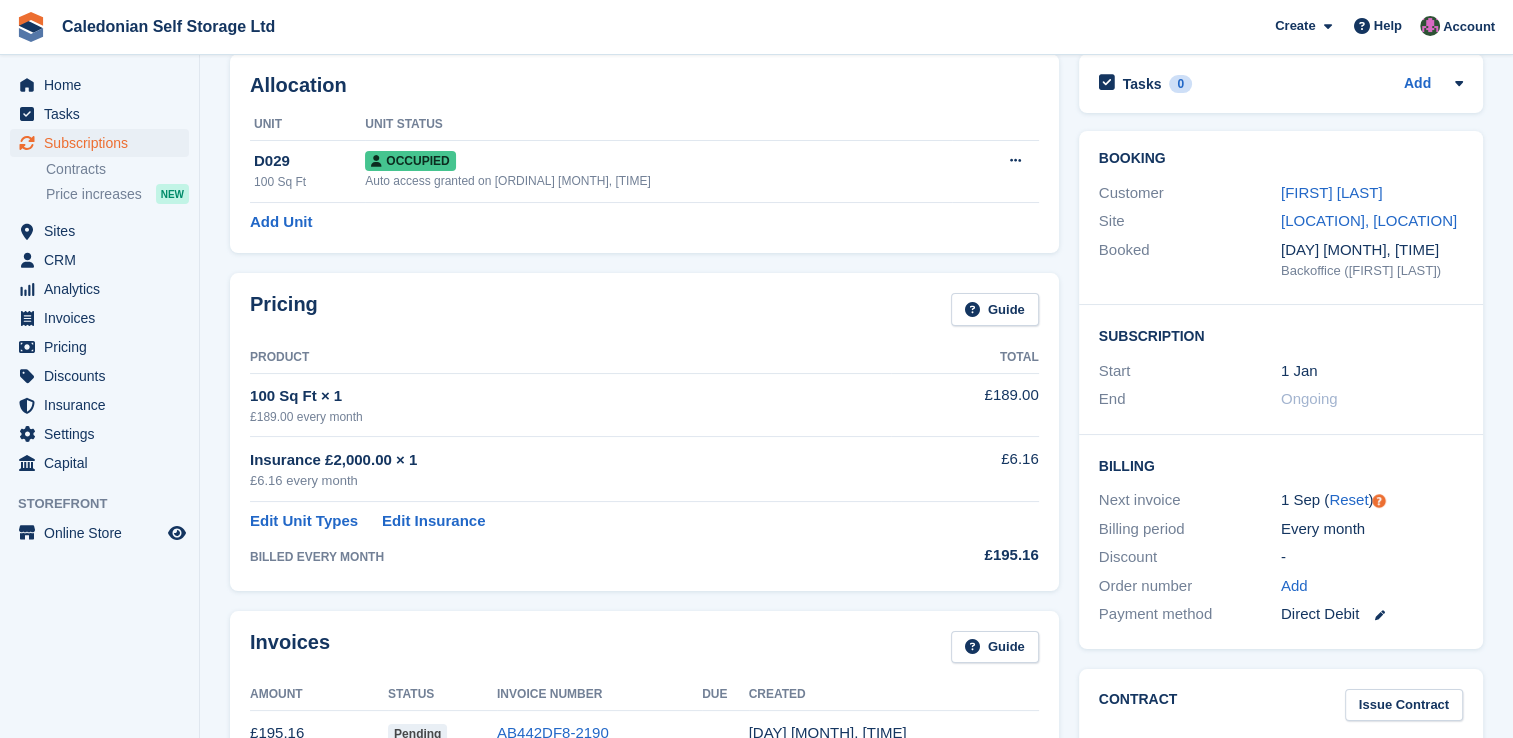 scroll, scrollTop: 0, scrollLeft: 0, axis: both 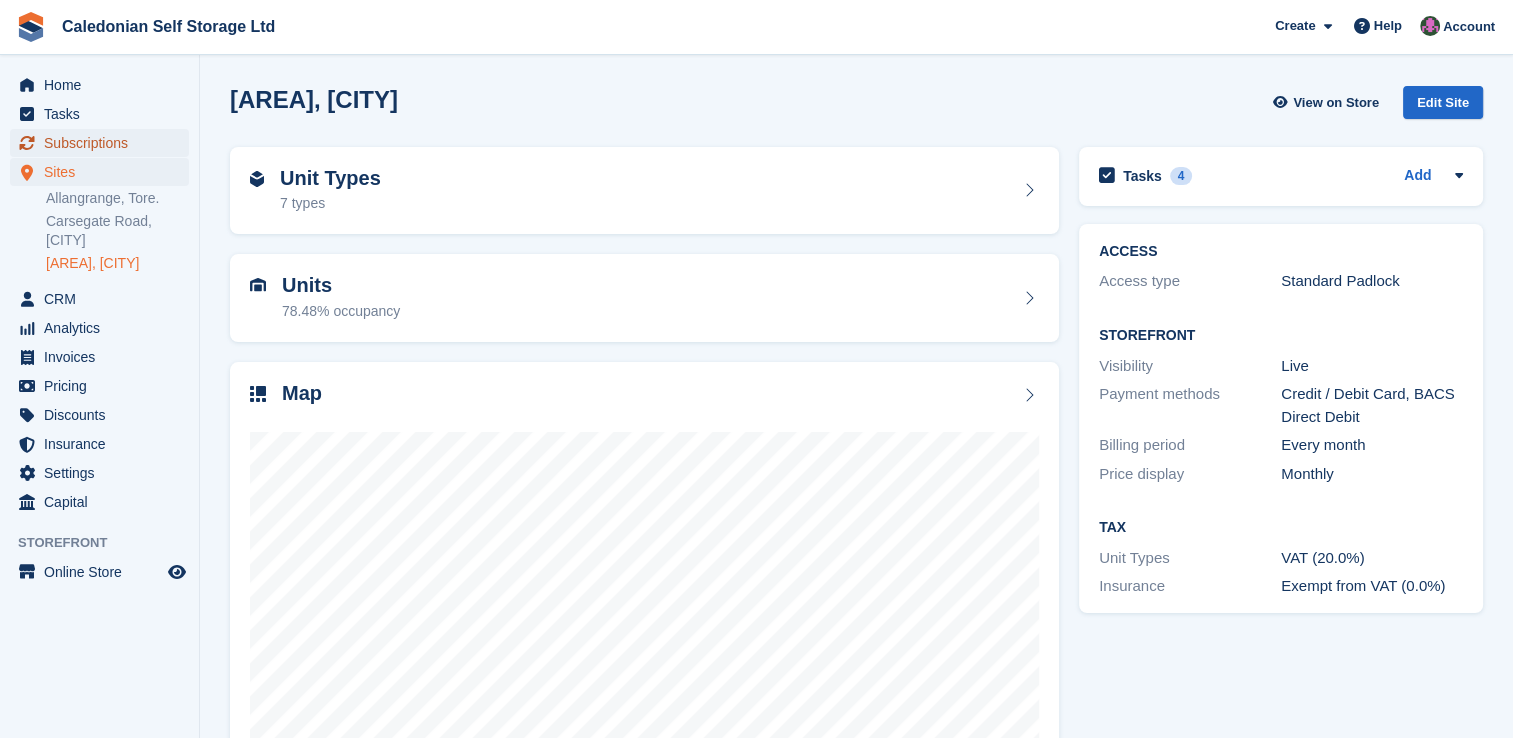 click on "Subscriptions" at bounding box center (104, 143) 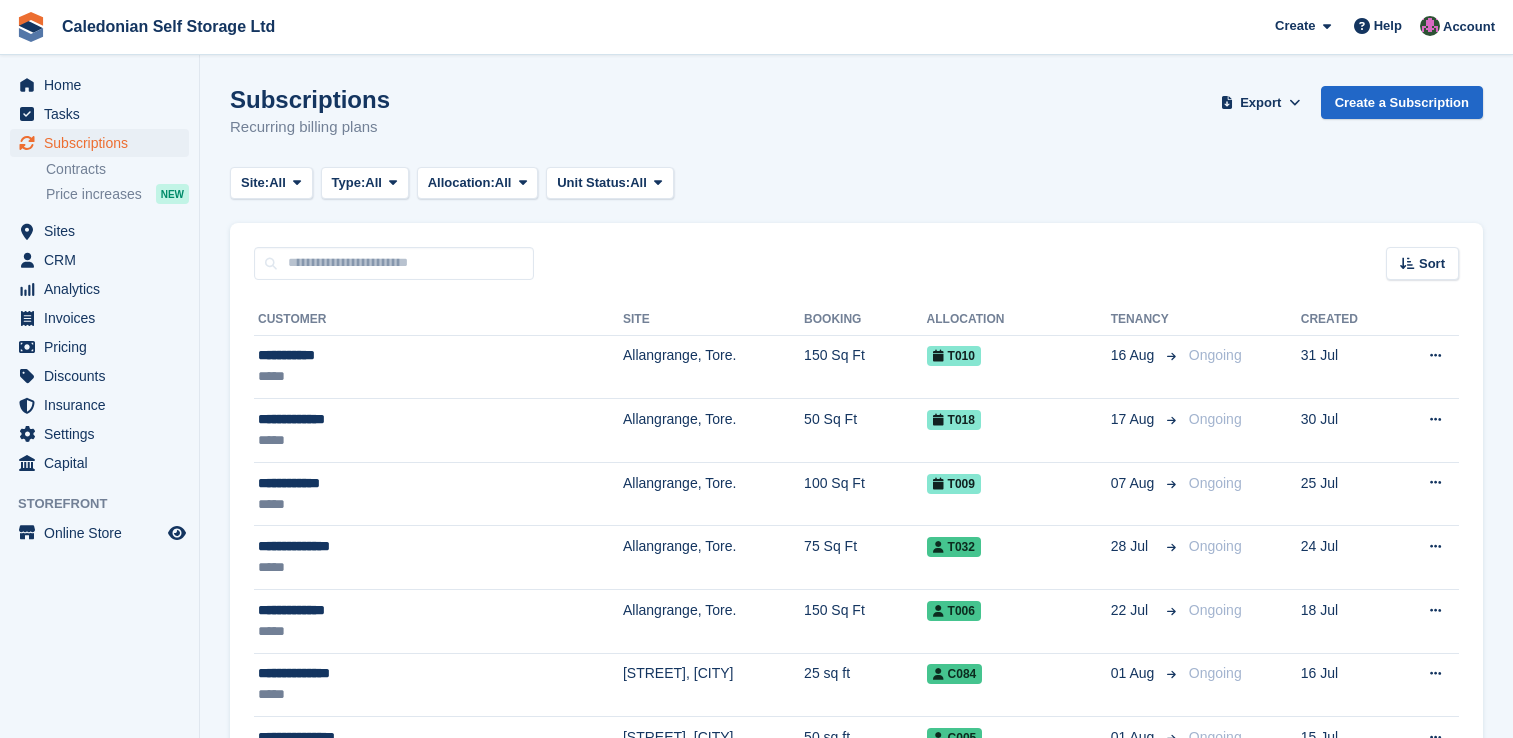 scroll, scrollTop: 0, scrollLeft: 0, axis: both 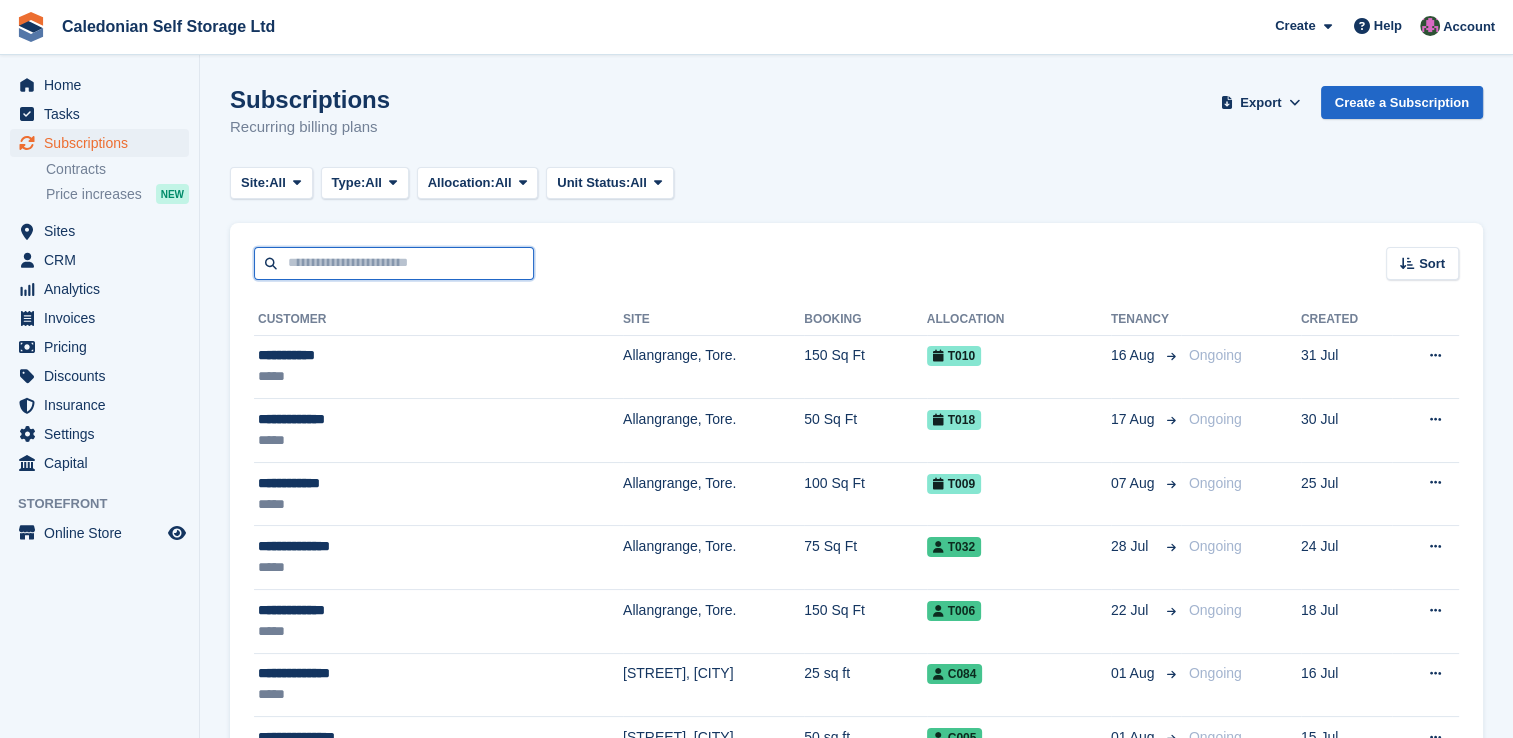 click at bounding box center [394, 263] 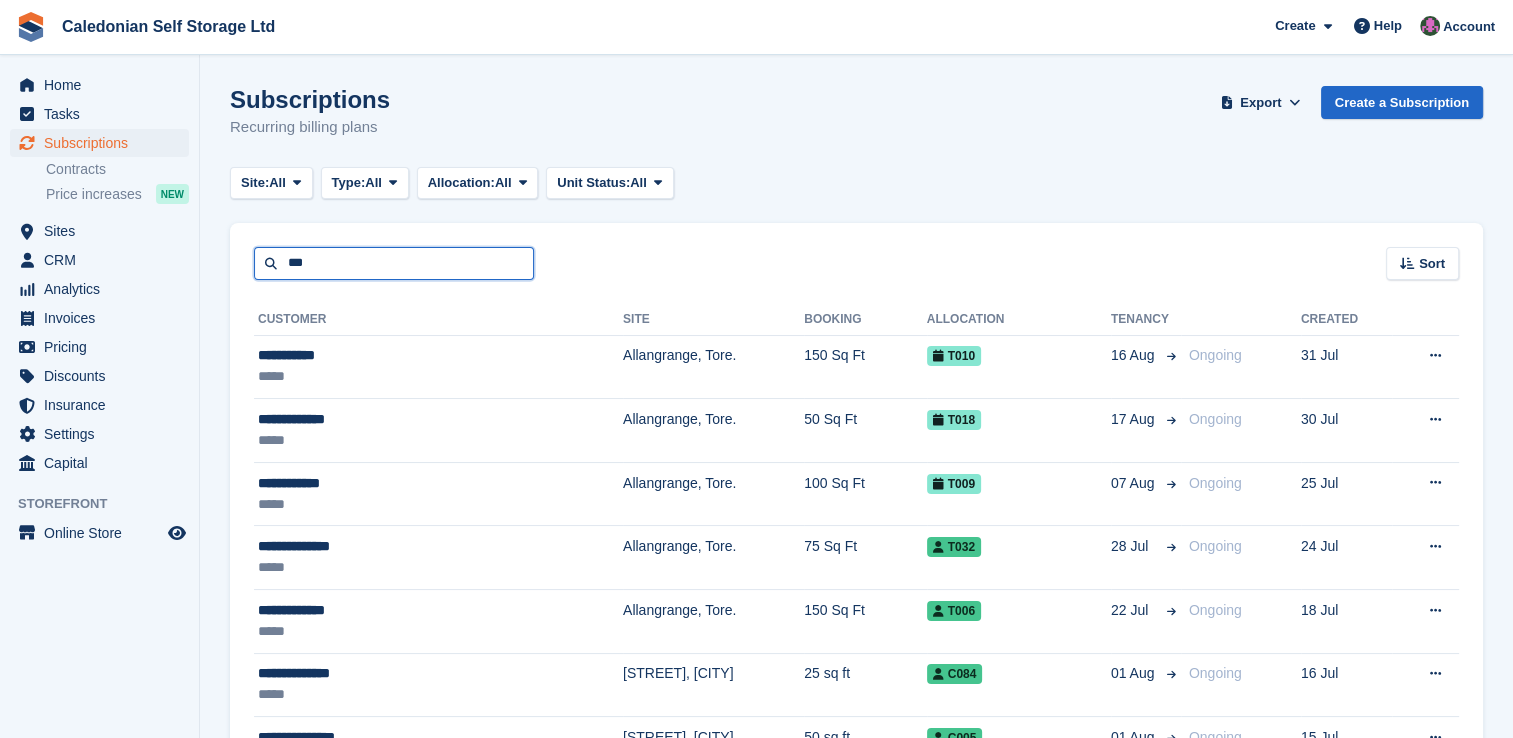type on "***" 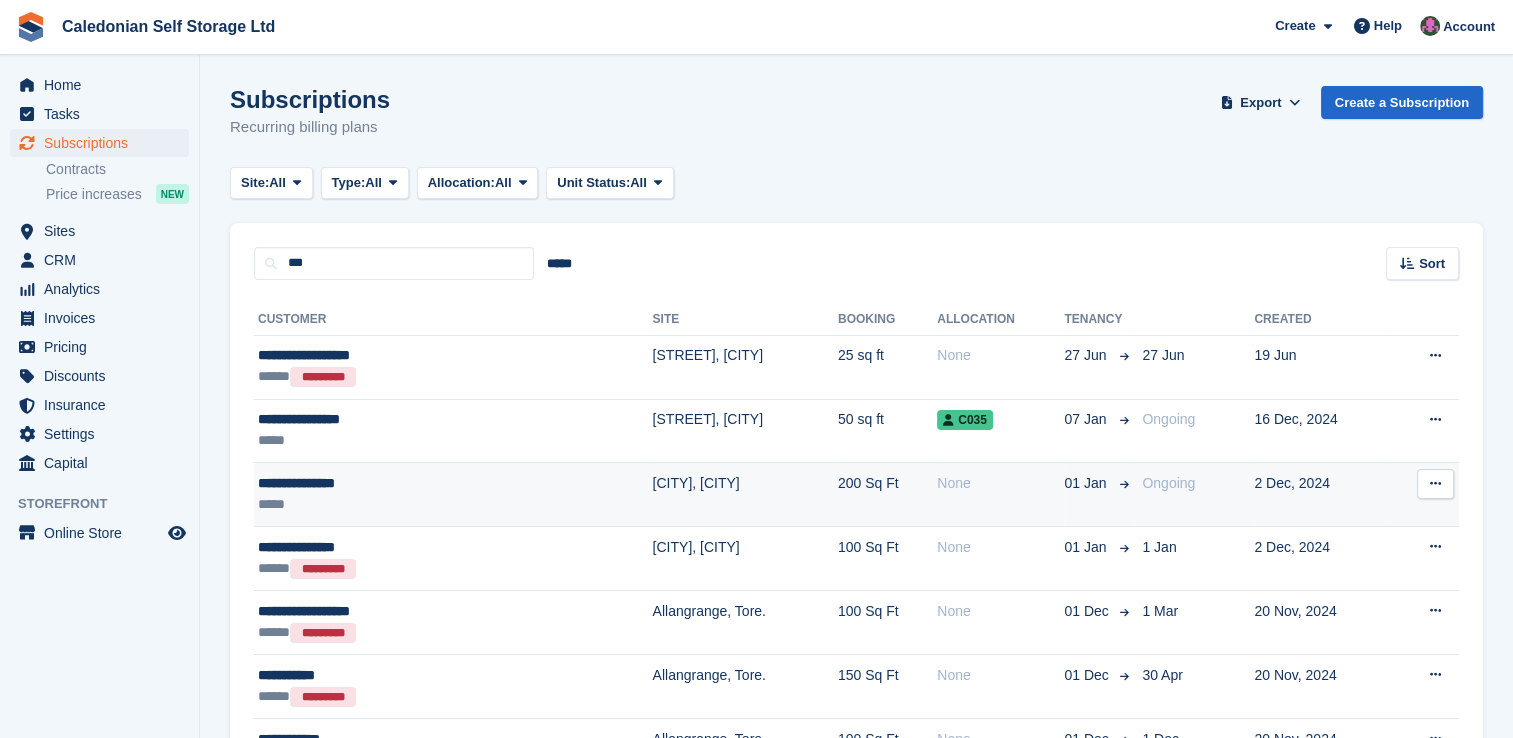 click on "Dalcross, Inverness" at bounding box center (745, 495) 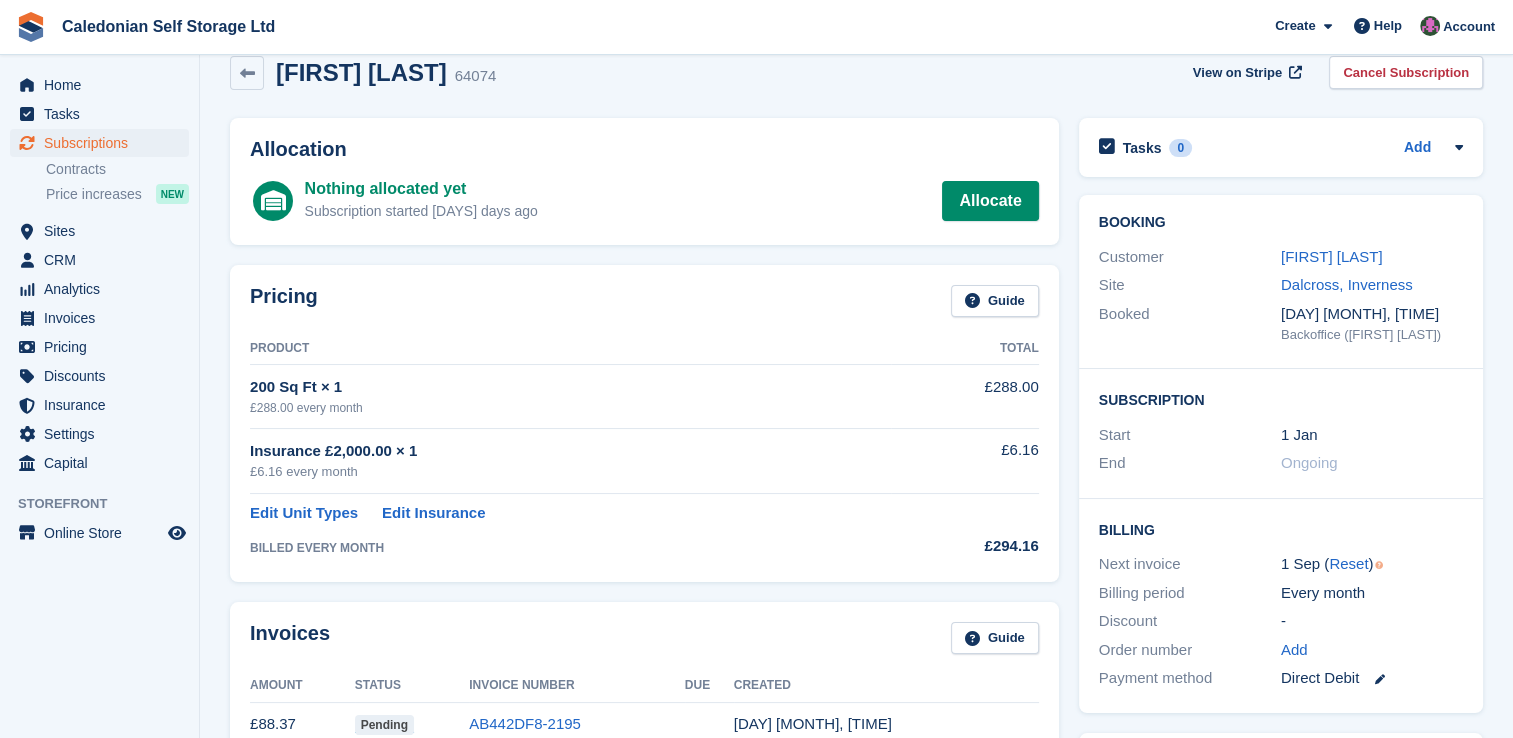 scroll, scrollTop: 0, scrollLeft: 0, axis: both 